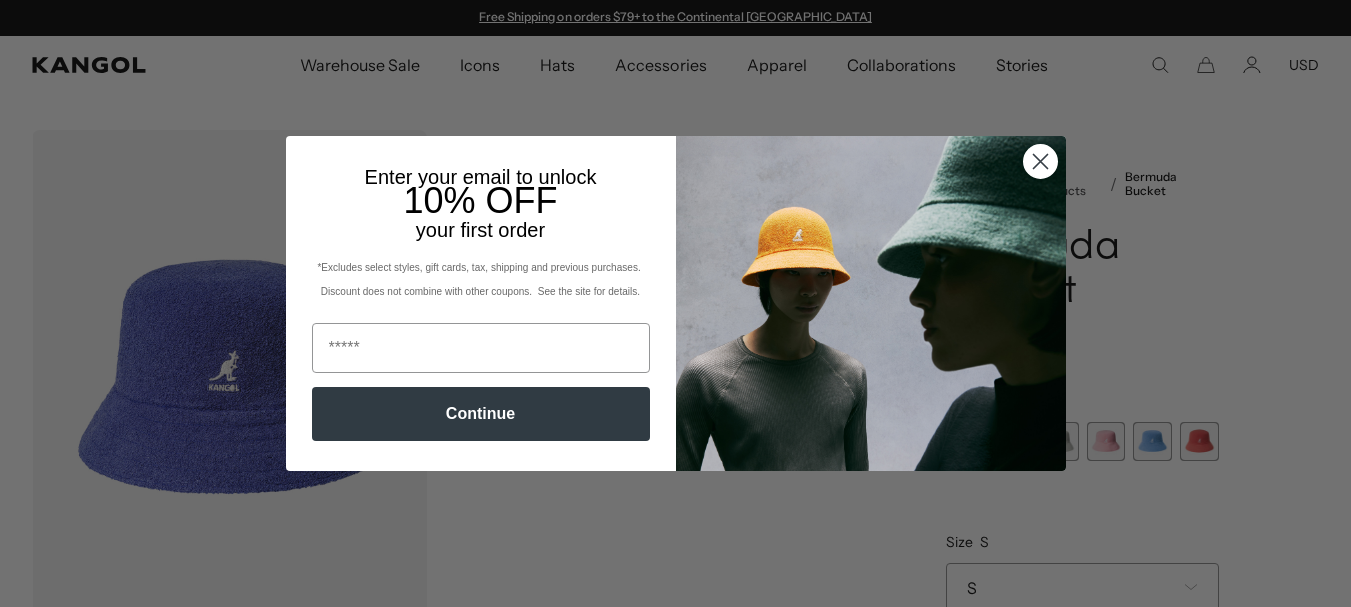 scroll, scrollTop: 0, scrollLeft: 0, axis: both 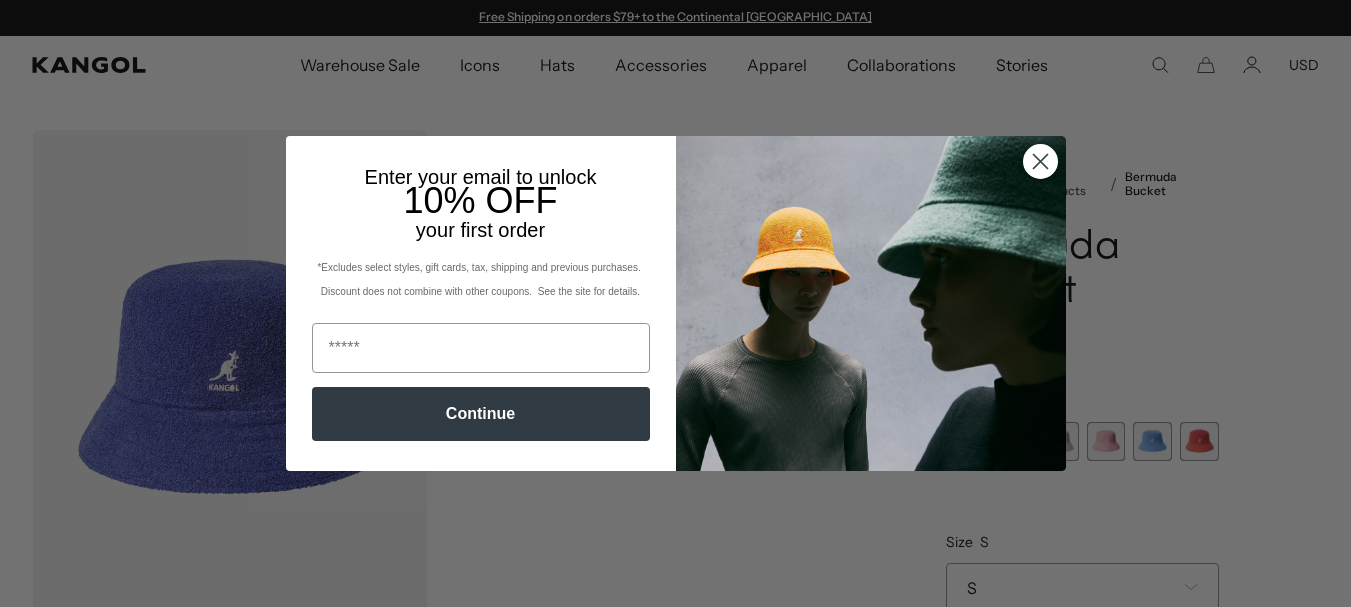 click 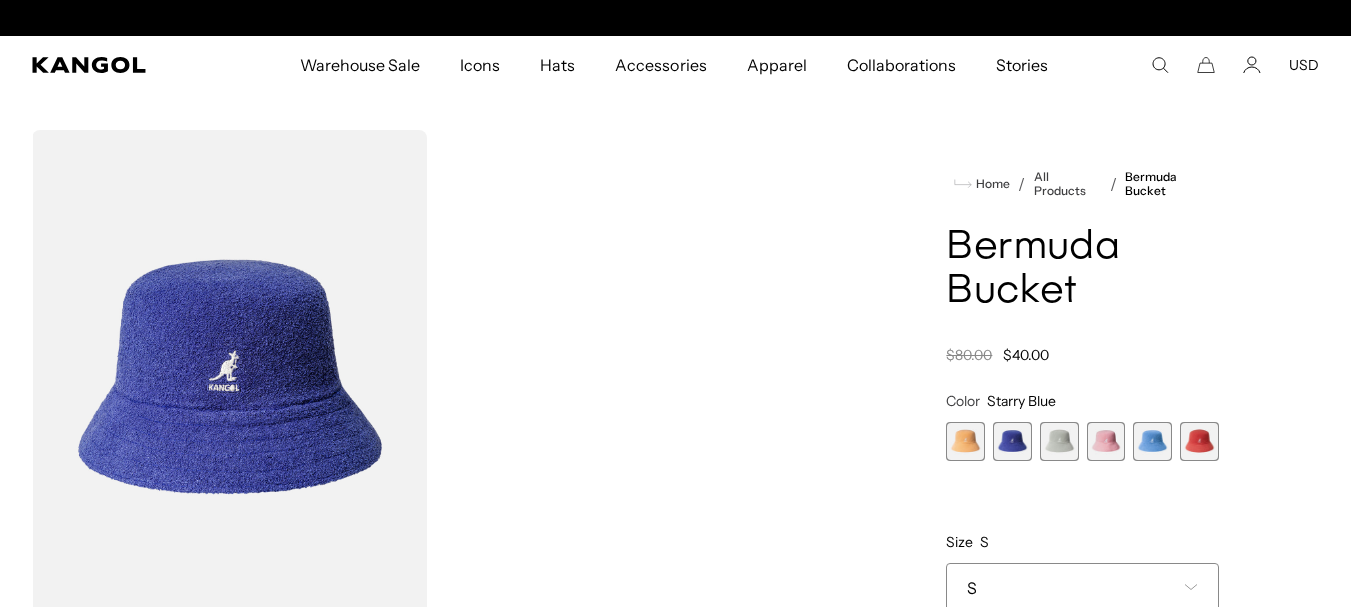 scroll, scrollTop: 0, scrollLeft: 0, axis: both 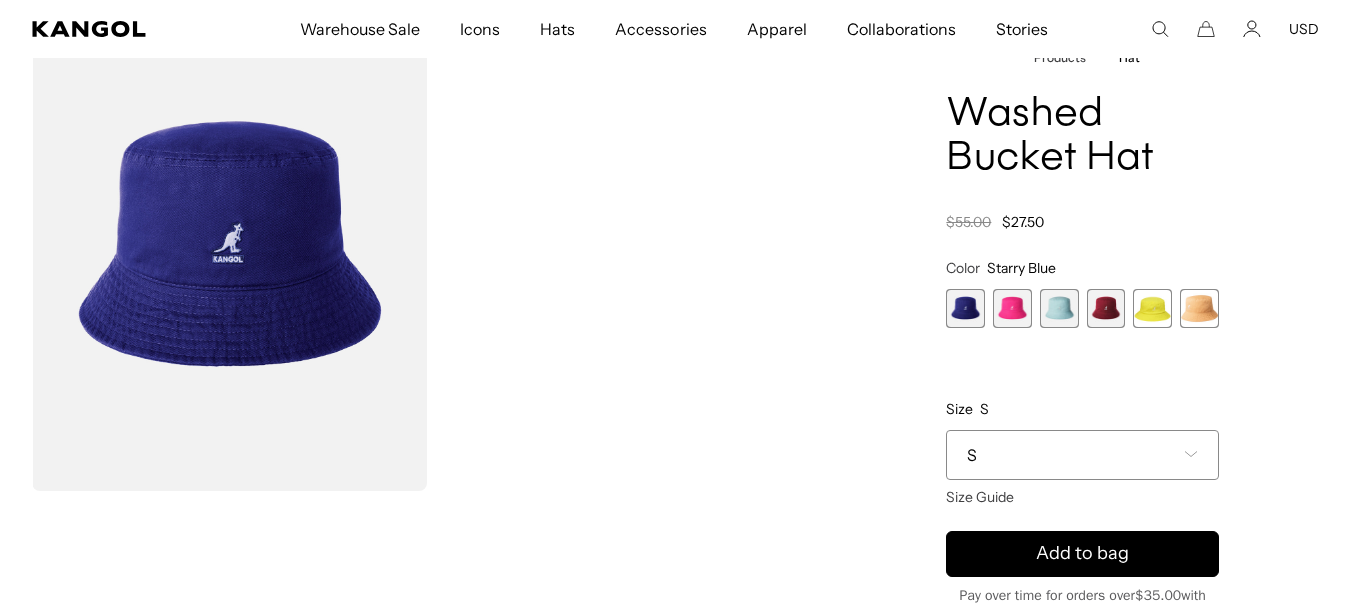 click at bounding box center (1012, 308) 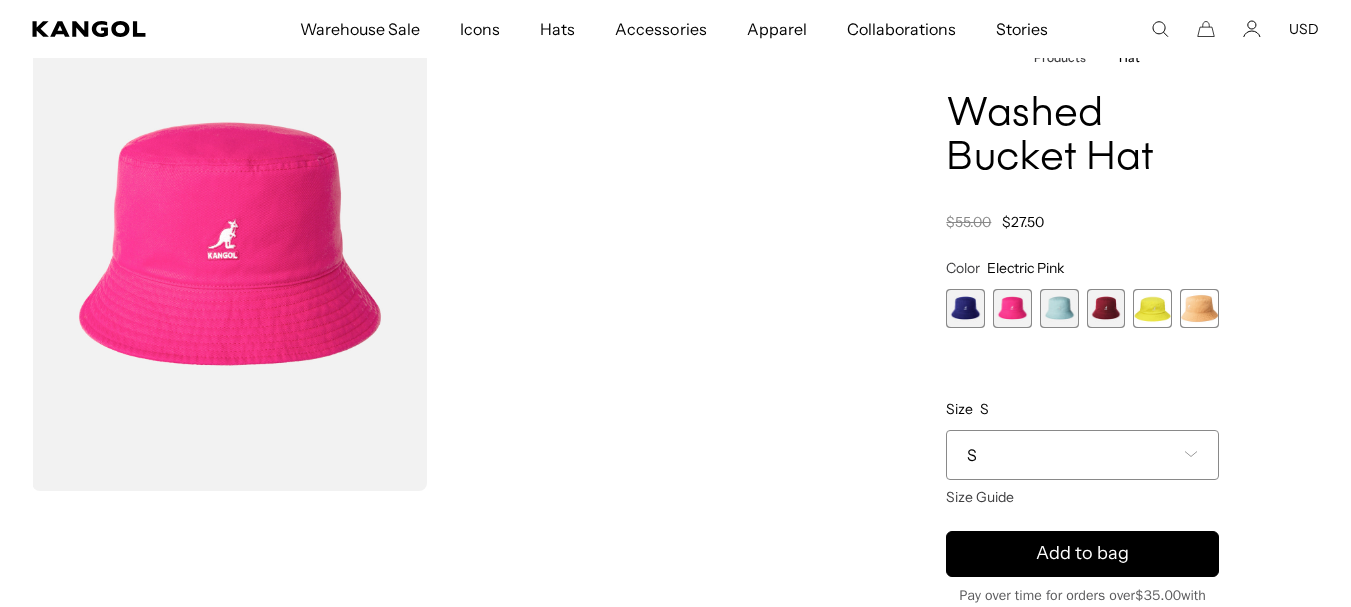 click at bounding box center [1059, 308] 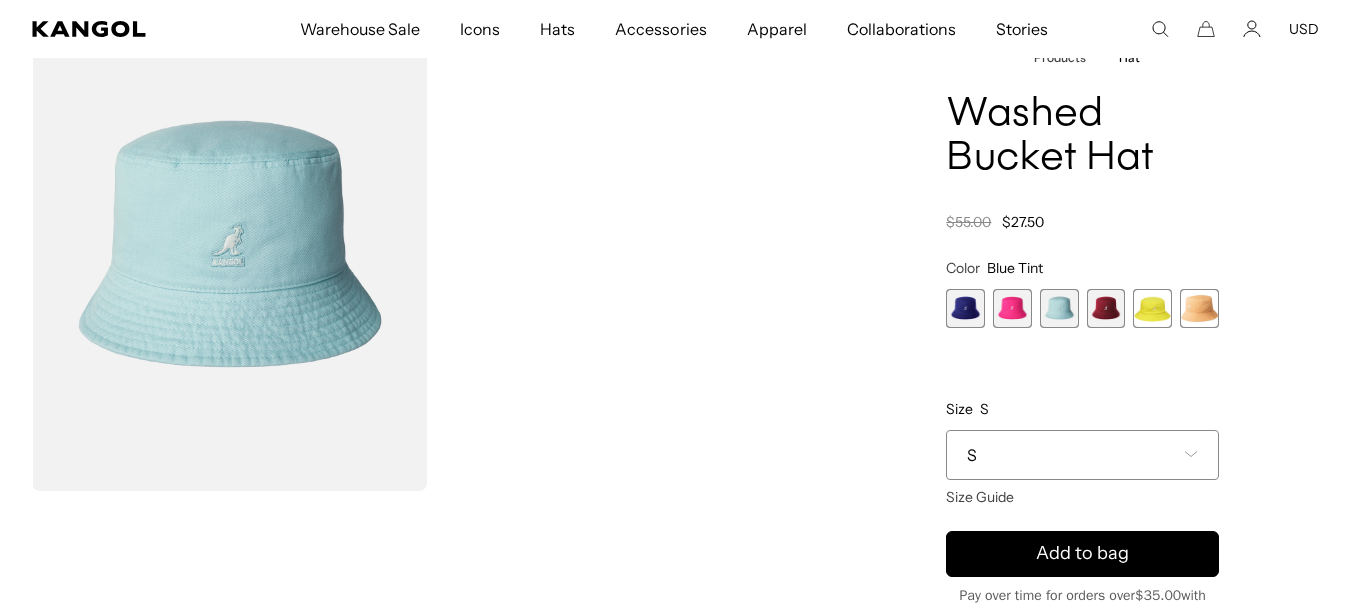 click at bounding box center [1106, 308] 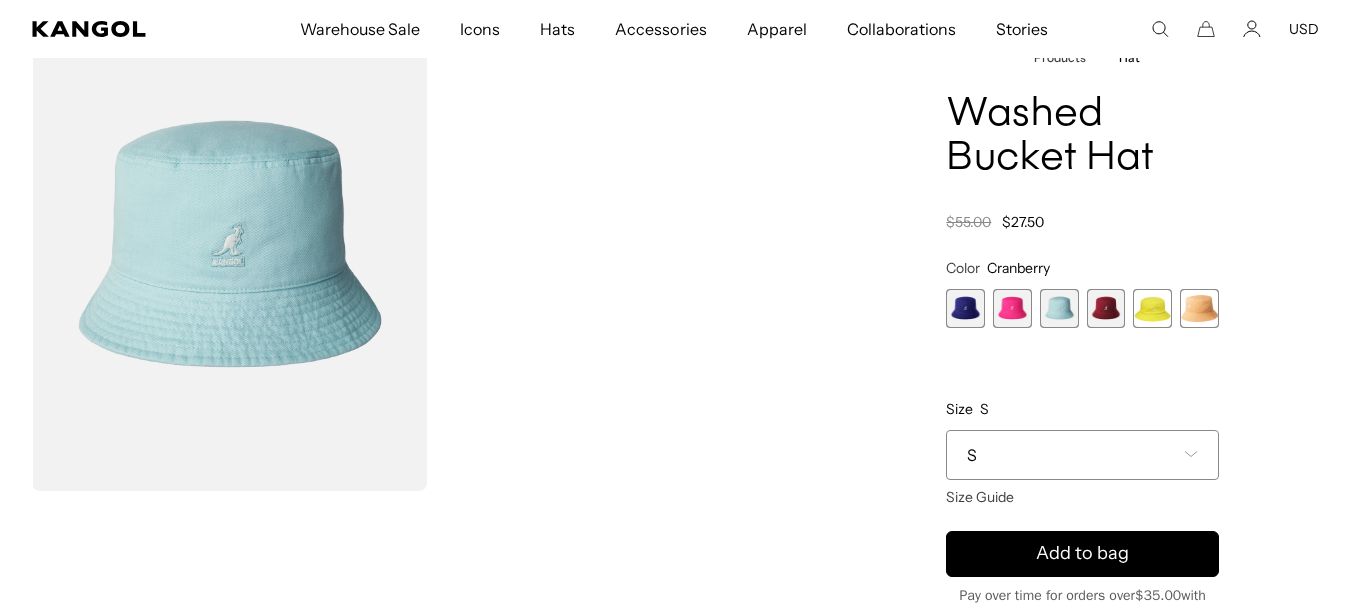 scroll, scrollTop: 0, scrollLeft: 0, axis: both 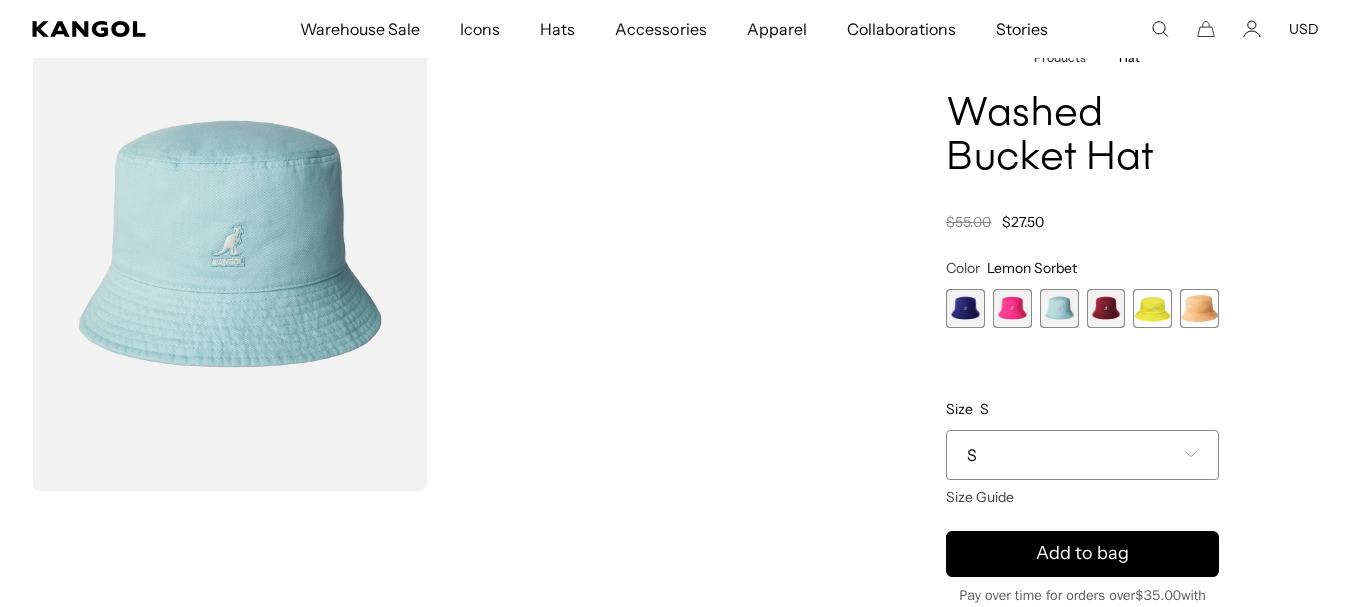 click at bounding box center (1199, 308) 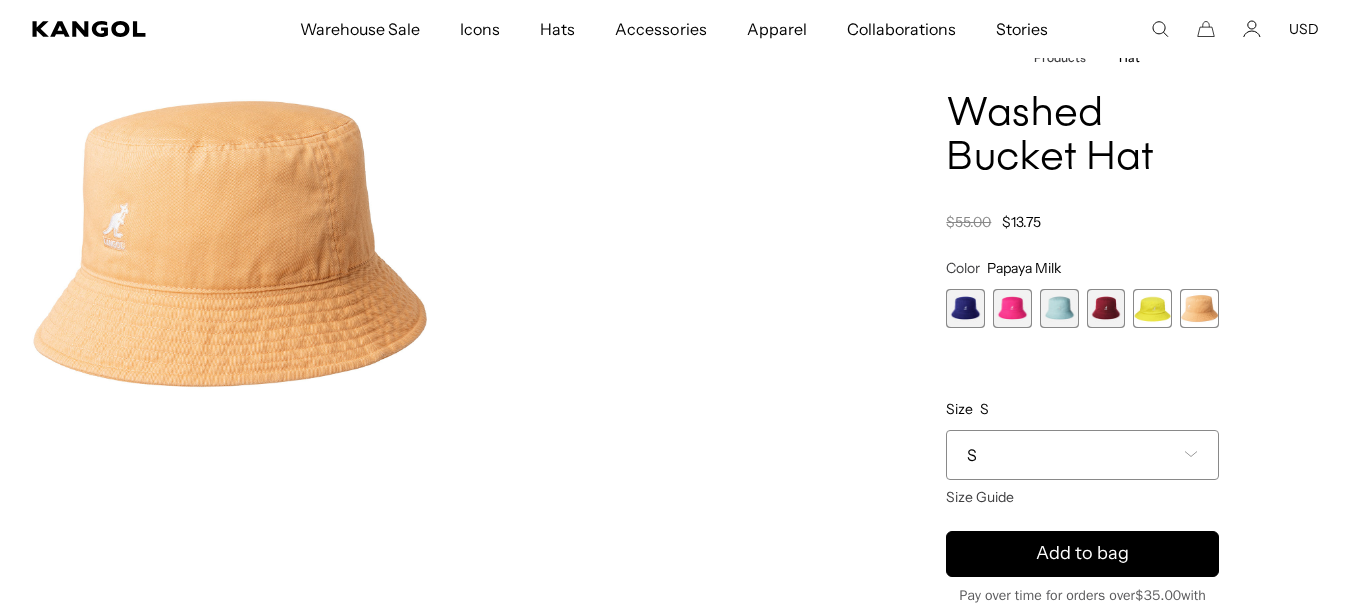 scroll, scrollTop: 0, scrollLeft: 412, axis: horizontal 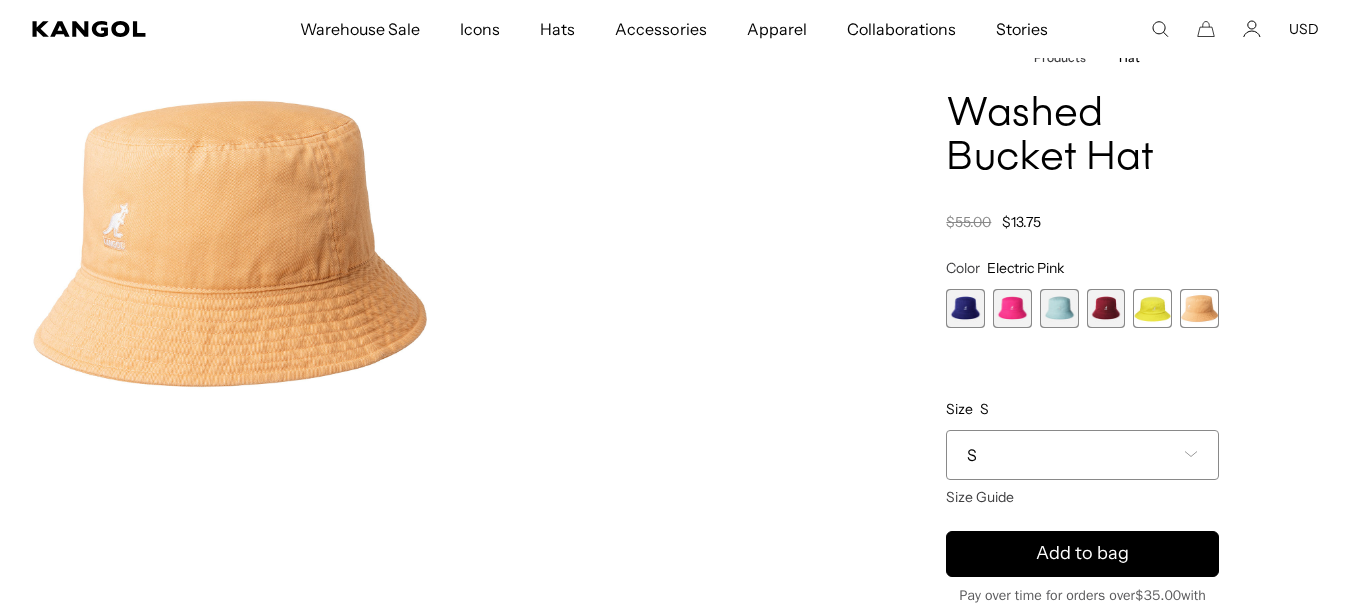 click at bounding box center (1059, 308) 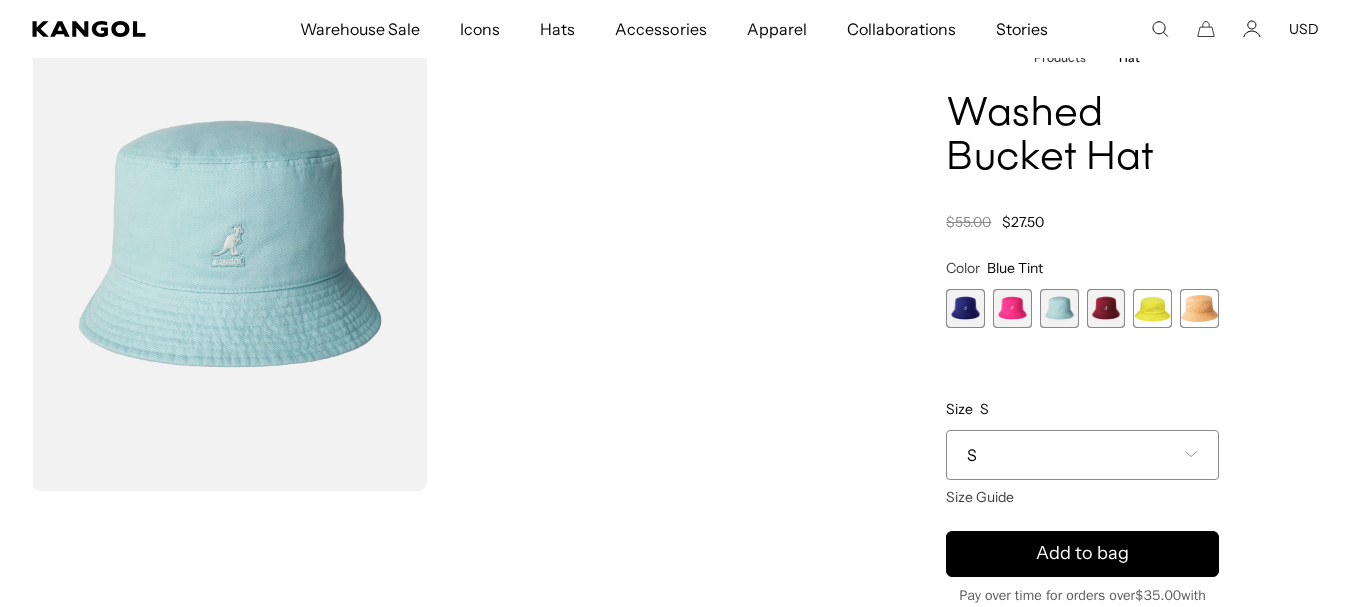click at bounding box center (1106, 308) 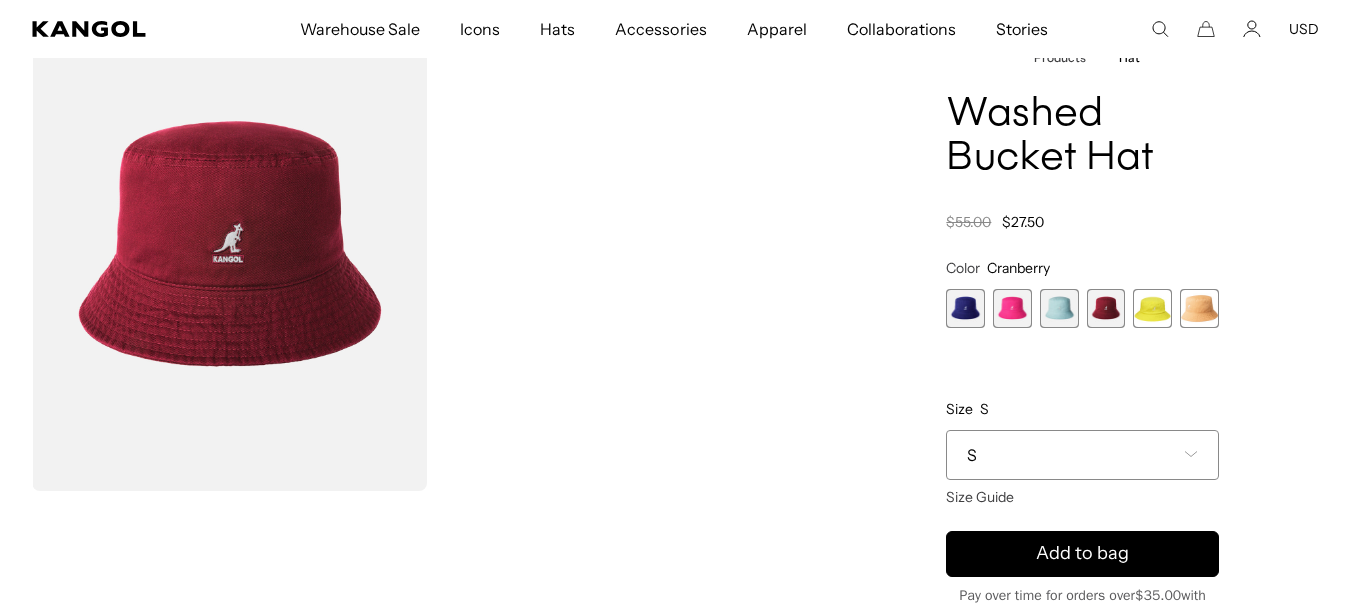 scroll, scrollTop: 0, scrollLeft: 412, axis: horizontal 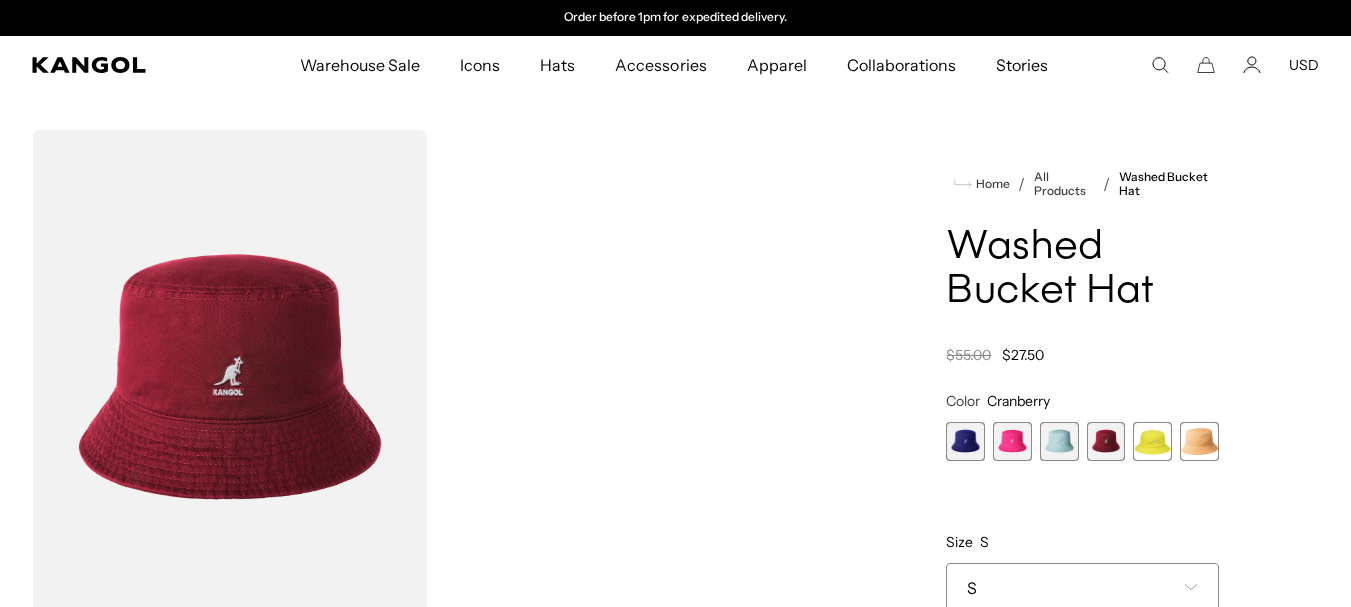 click at bounding box center [965, 441] 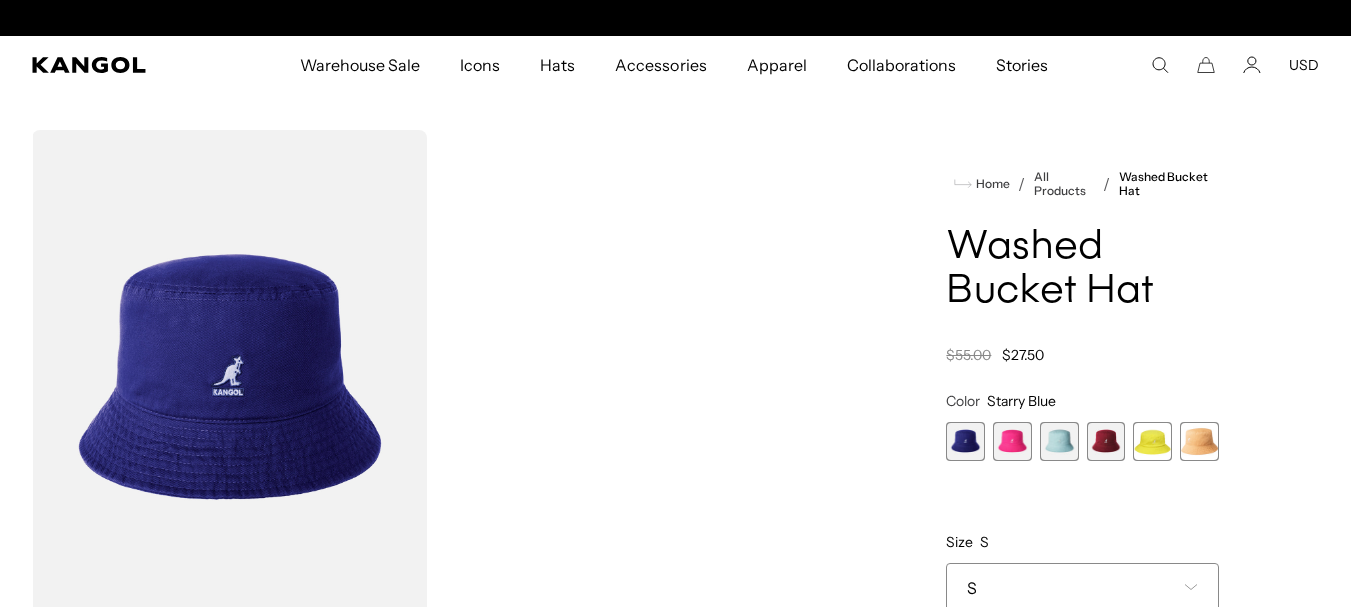 scroll, scrollTop: 0, scrollLeft: 0, axis: both 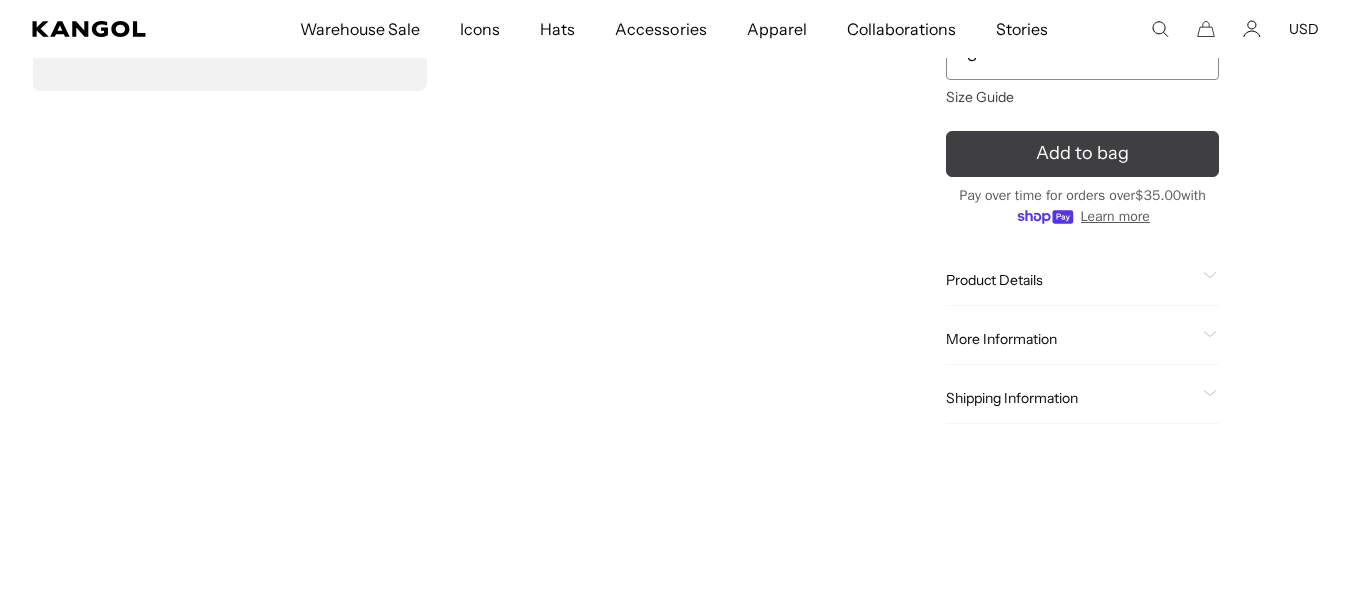 click on "Add to bag" at bounding box center [1082, 153] 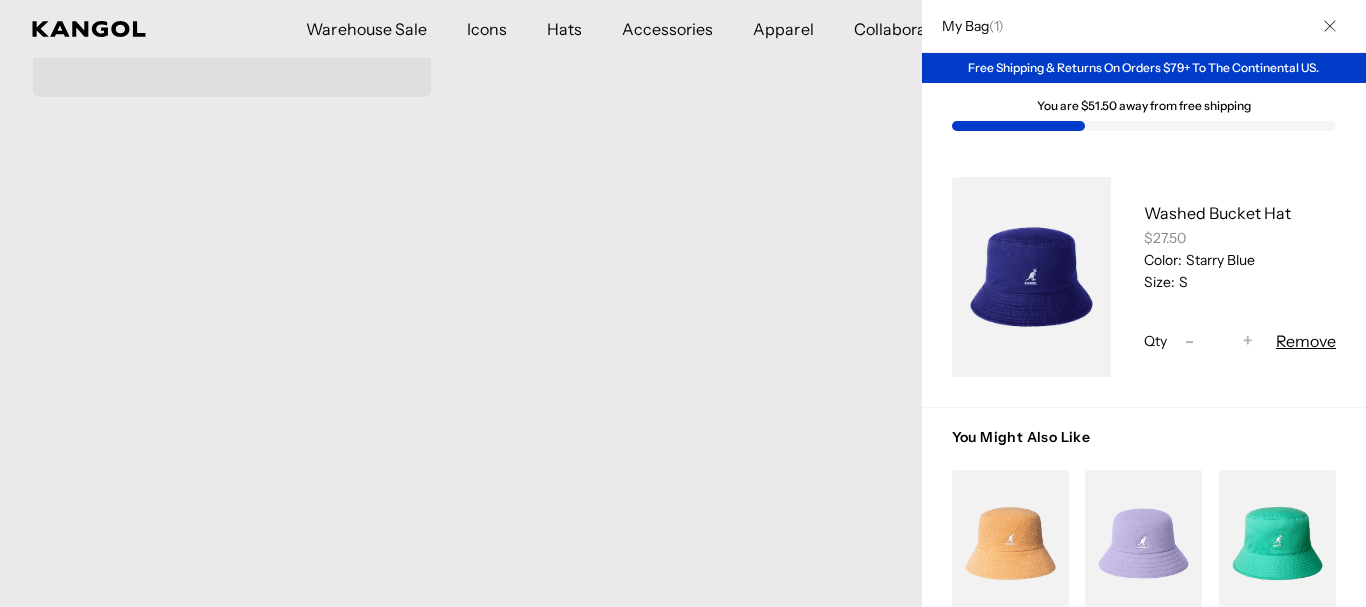 scroll, scrollTop: 0, scrollLeft: 0, axis: both 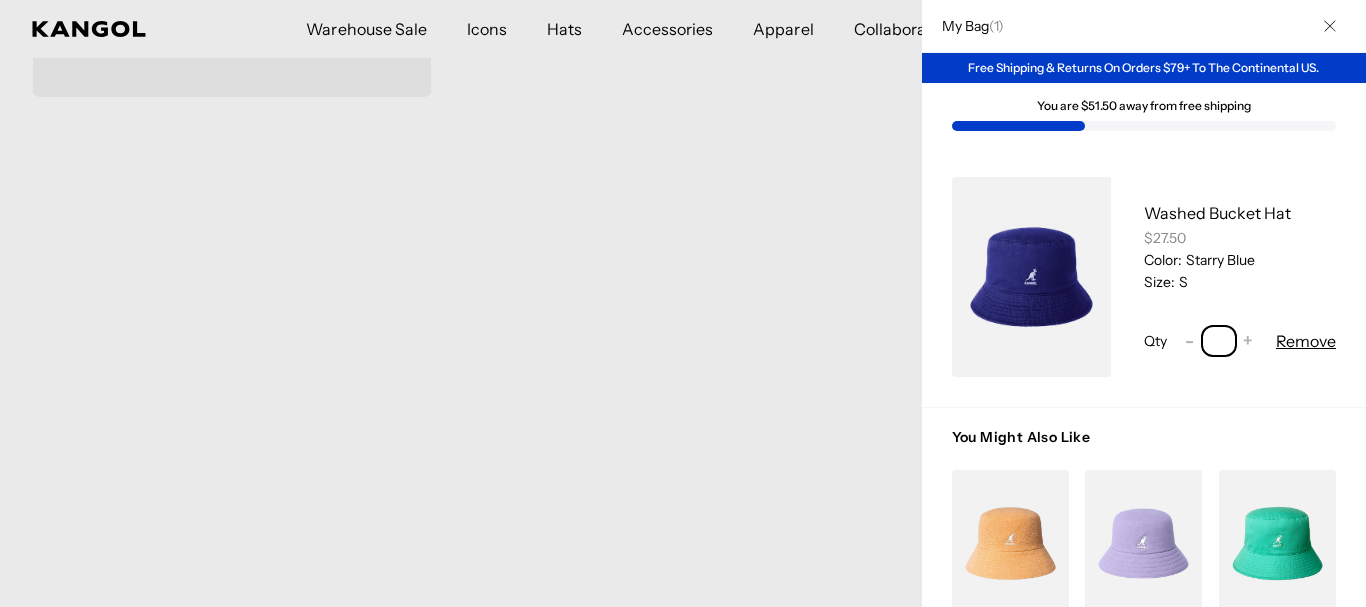 click on "*" at bounding box center [1219, 341] 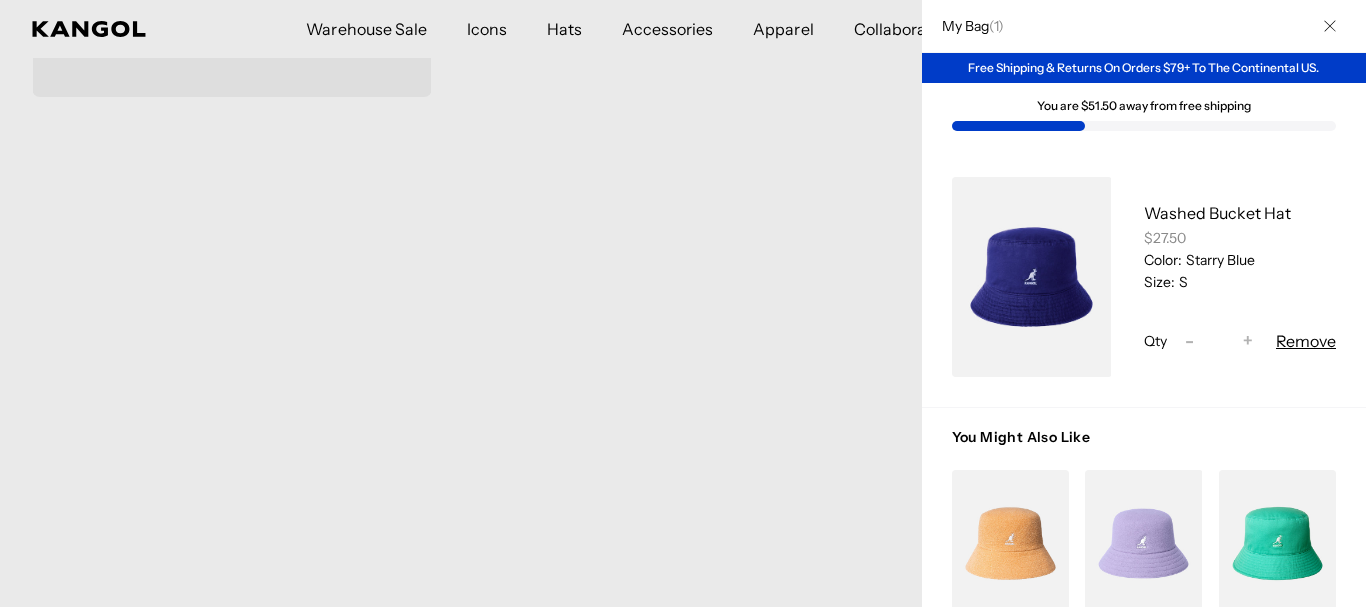 click on "Size:
S" at bounding box center [1240, 282] 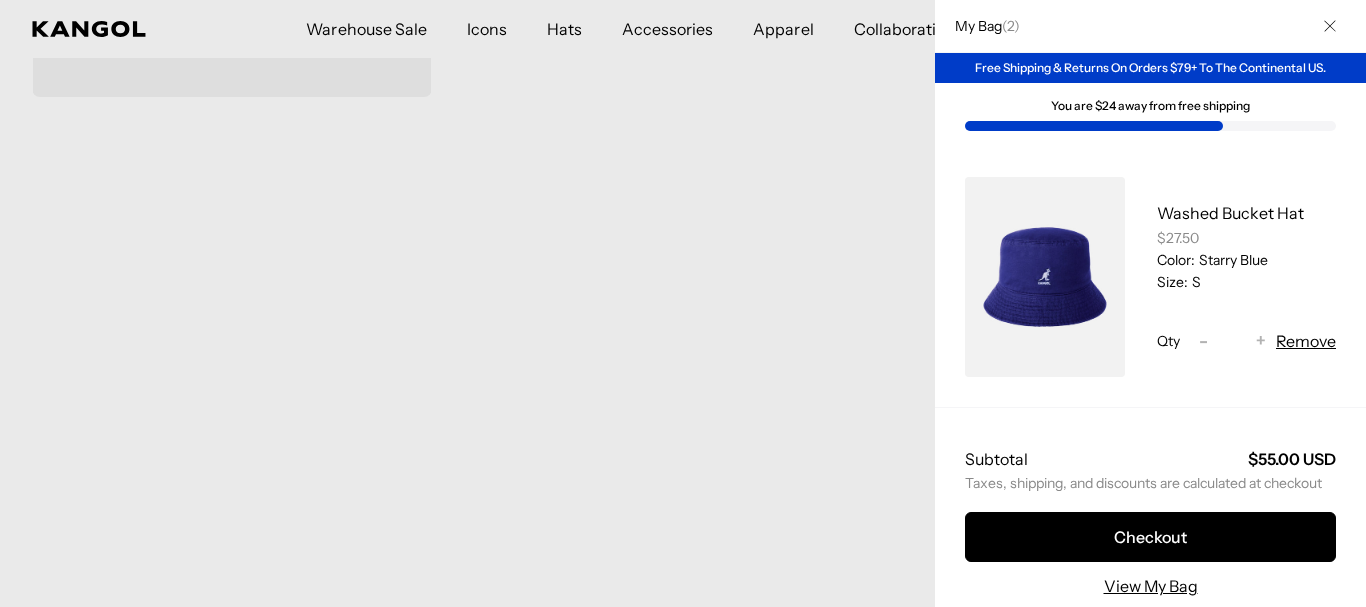 scroll, scrollTop: 0, scrollLeft: 412, axis: horizontal 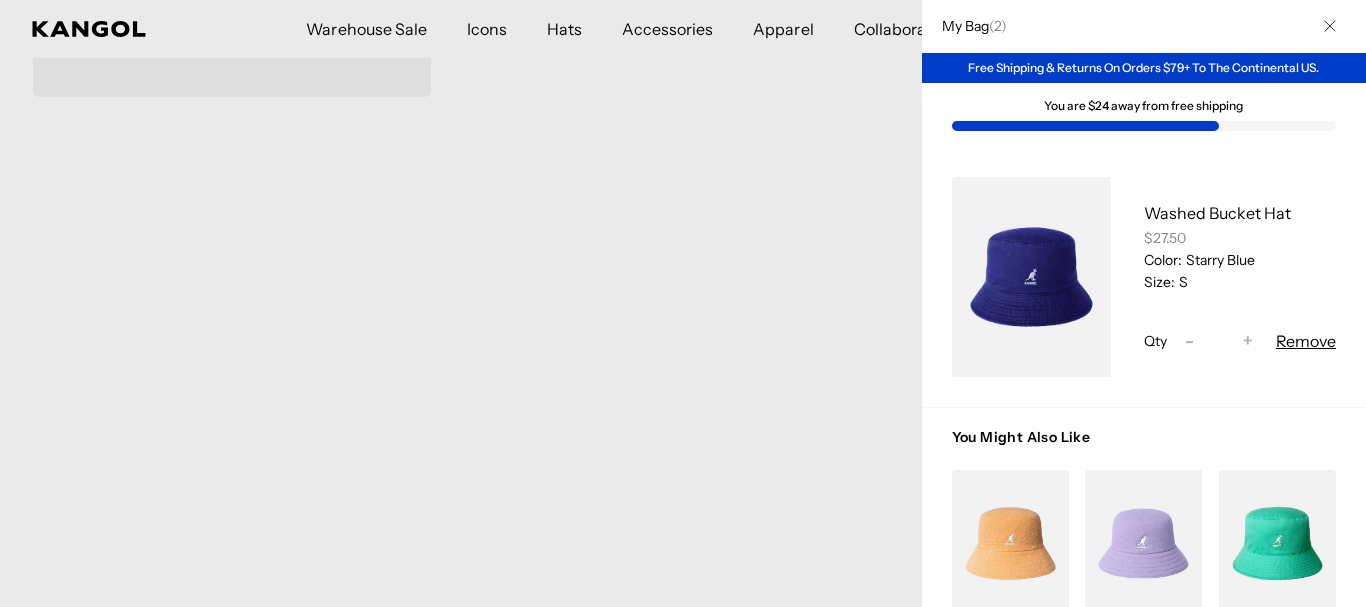click on "Increase quantity for Washed Bucket Hat
+" at bounding box center [1248, 341] 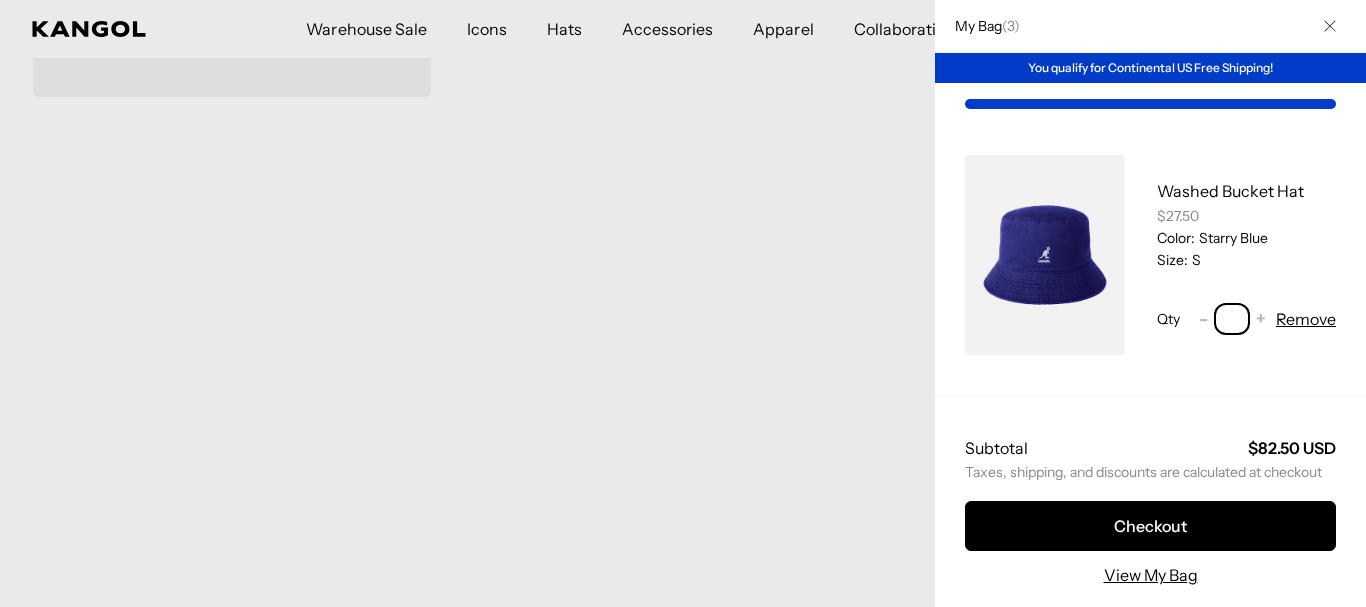 scroll, scrollTop: 0, scrollLeft: 0, axis: both 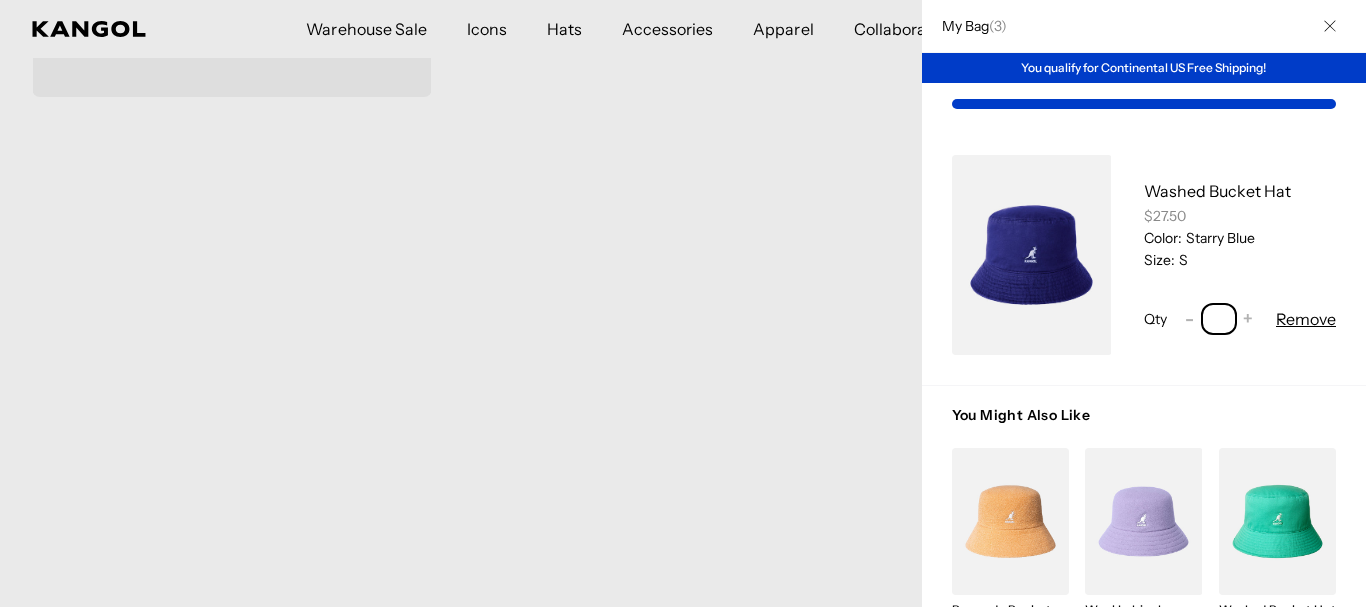 type on "**" 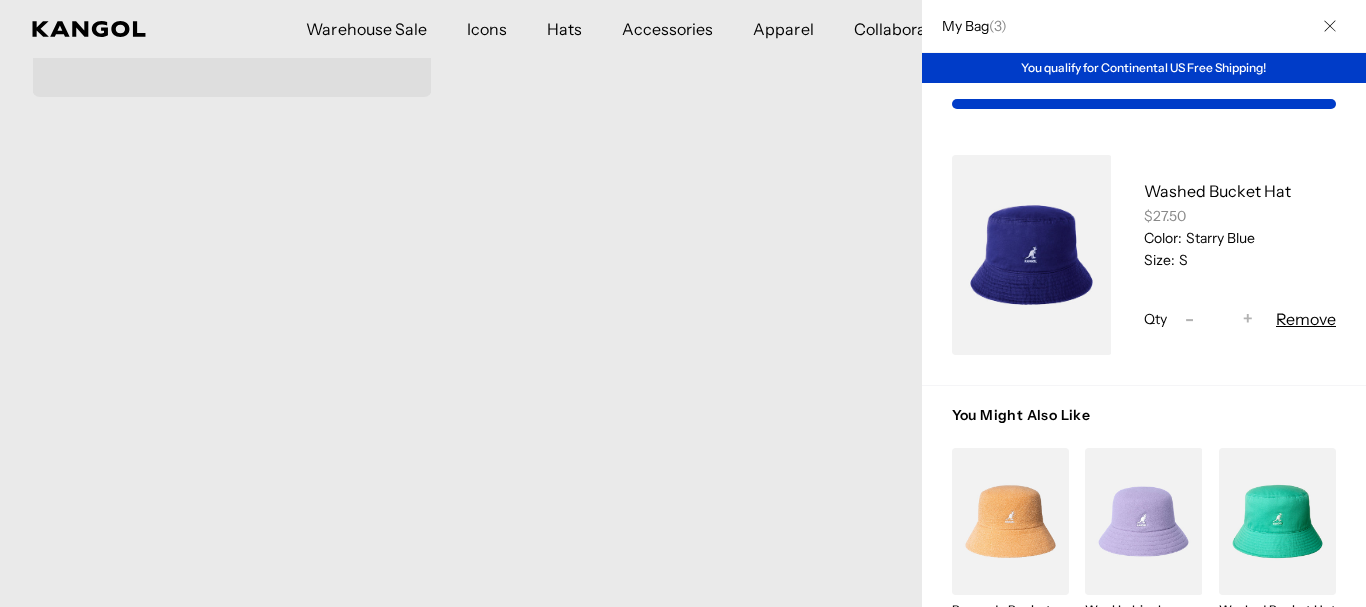 click on "Washed Bucket Hat
$27.50
Color:
Starry Blue
Size:
S
Qty
Decrease quantity for Washed Bucket Hat
-
**
Increase quantity for Washed Bucket Hat
+
Remove" at bounding box center [1224, 255] 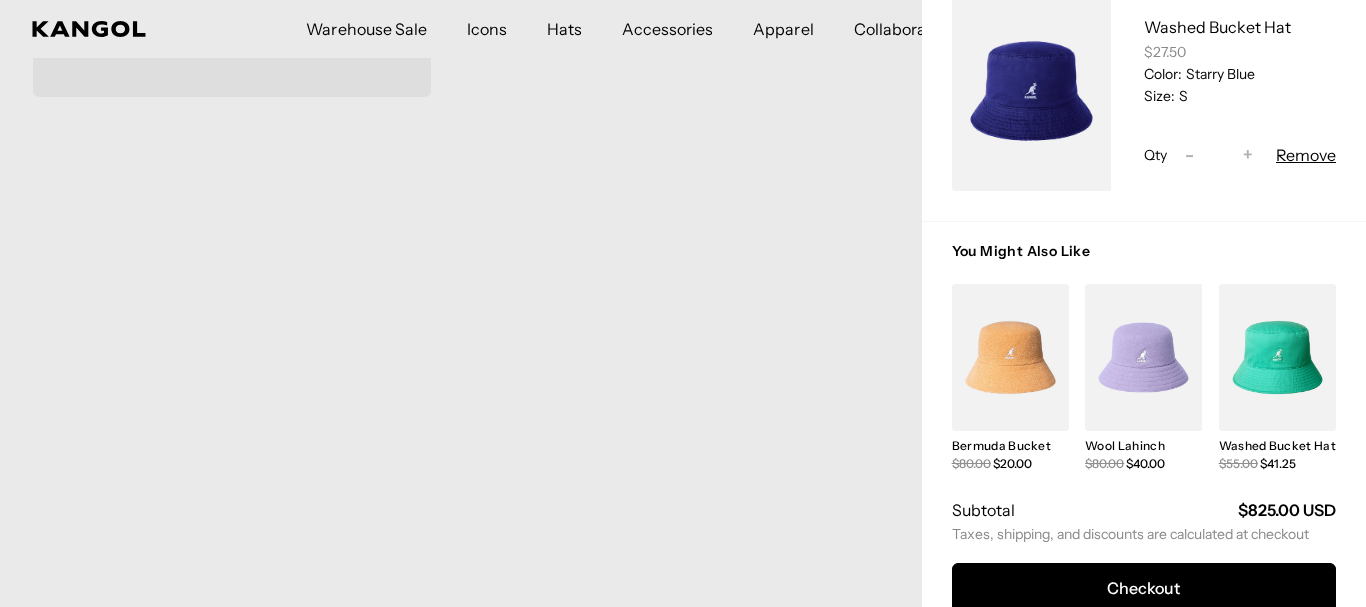 scroll, scrollTop: 238, scrollLeft: 0, axis: vertical 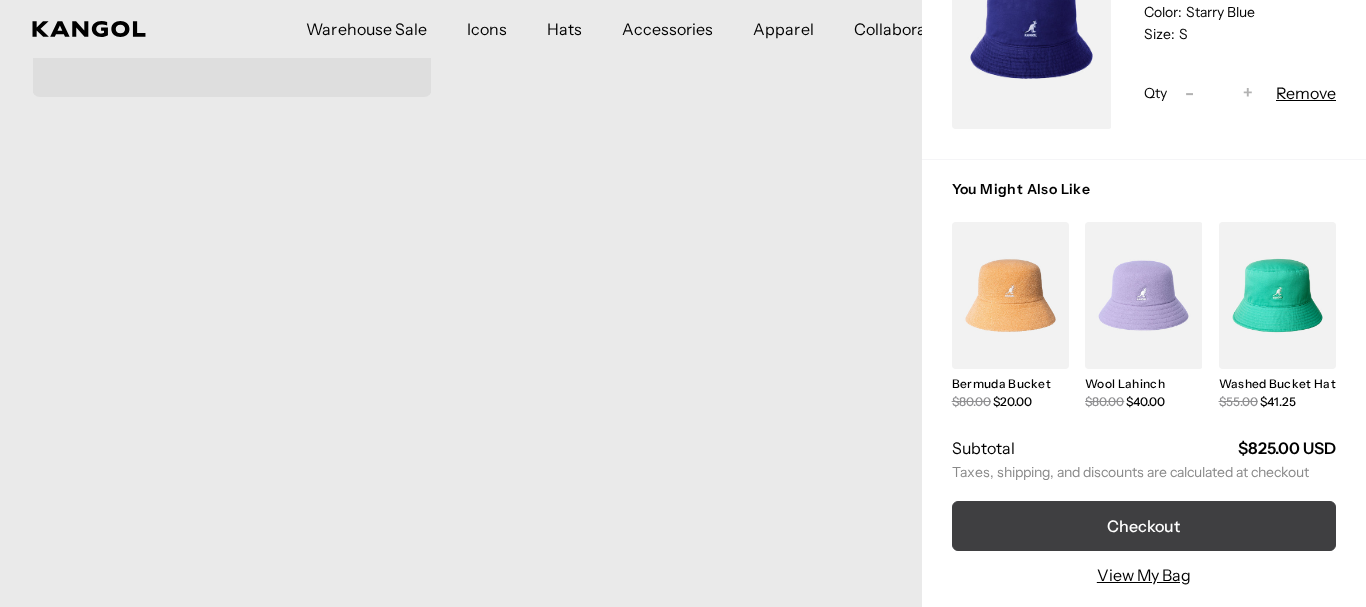 click on "Checkout" at bounding box center (1144, 526) 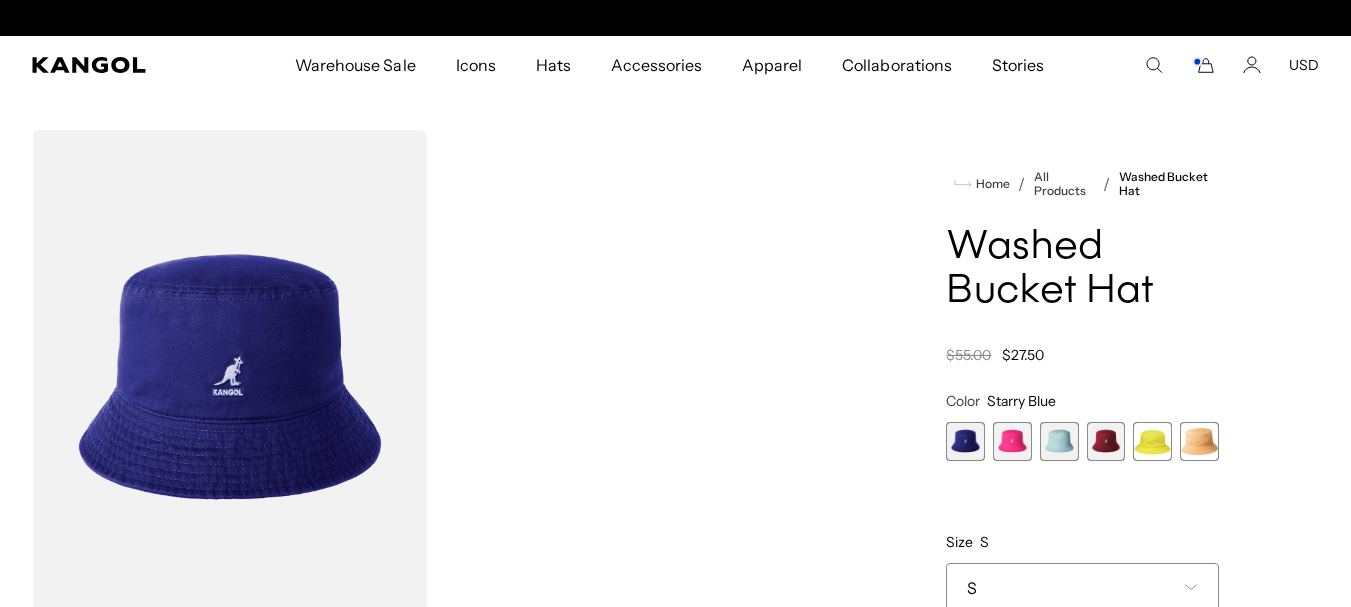 scroll, scrollTop: 0, scrollLeft: 0, axis: both 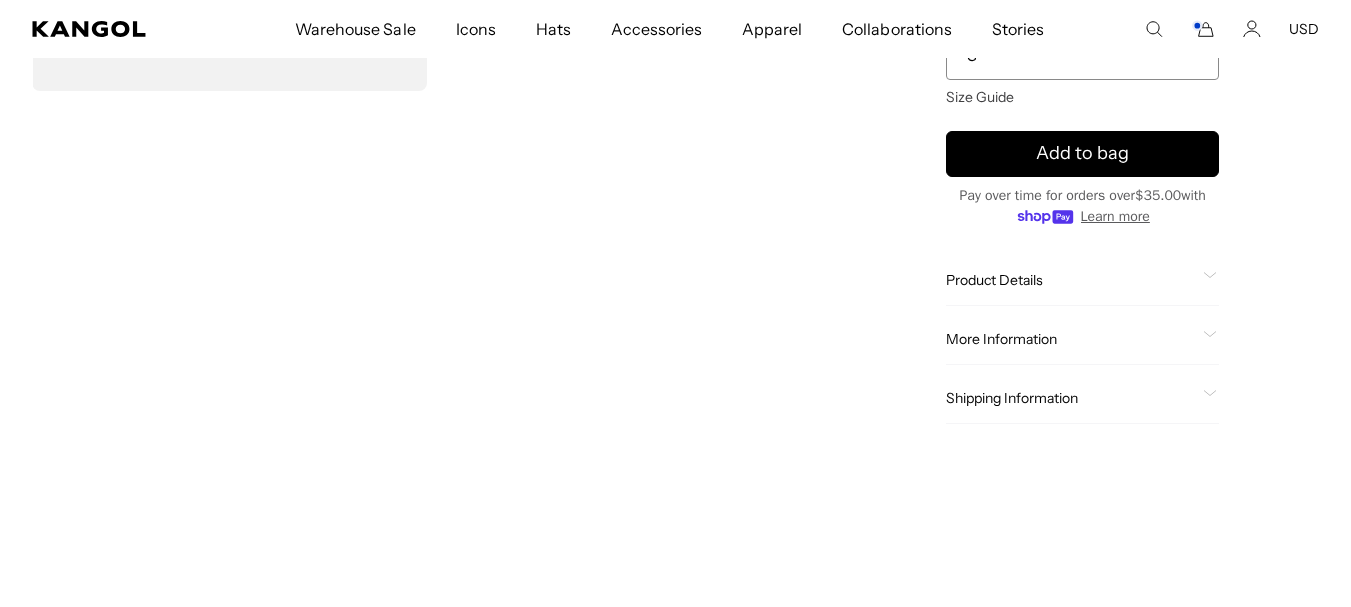 click on "Product Details" 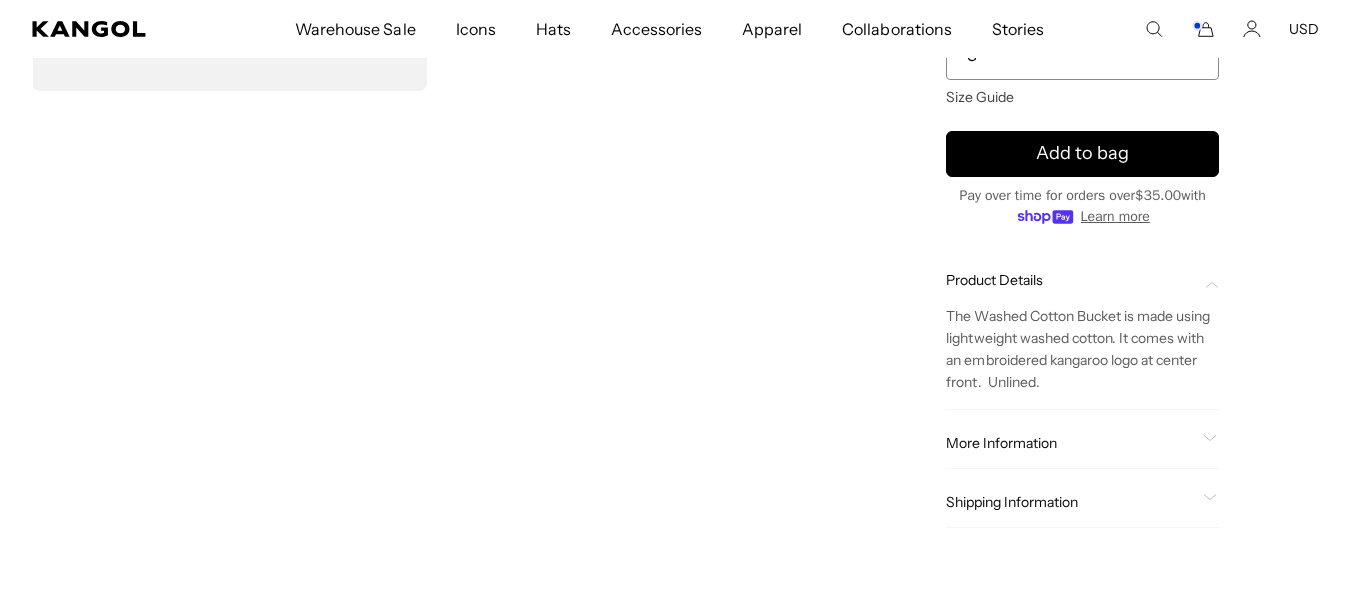 scroll, scrollTop: 0, scrollLeft: 412, axis: horizontal 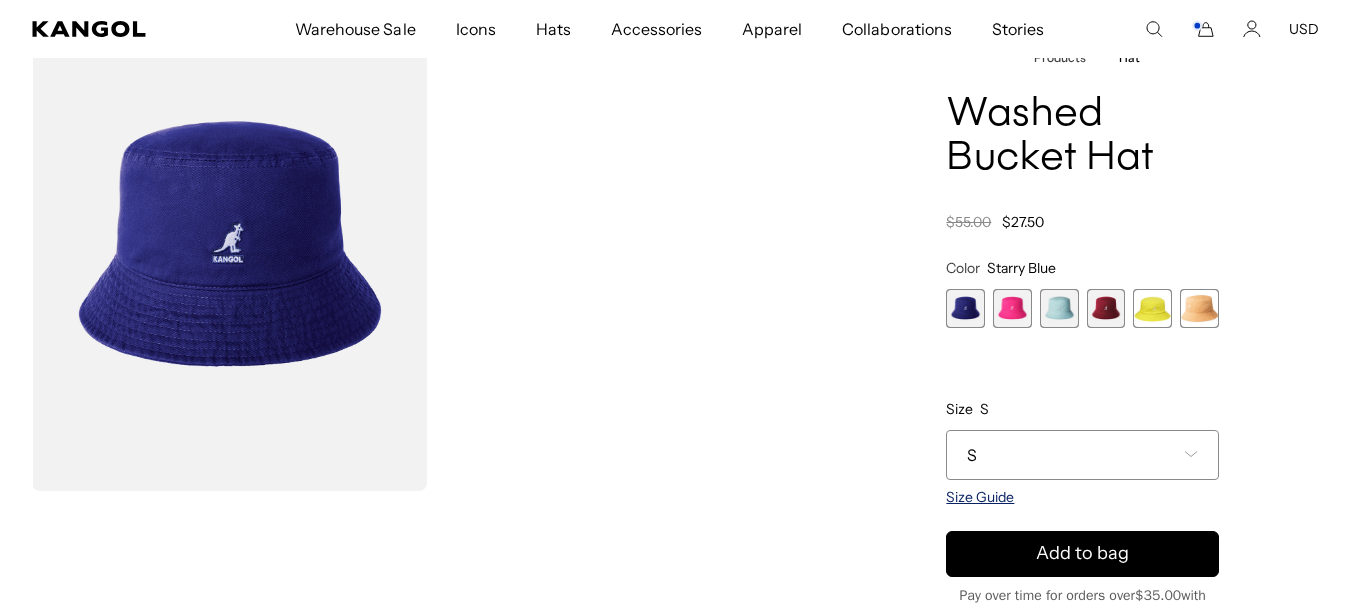 click on "Size Guide" at bounding box center (980, 497) 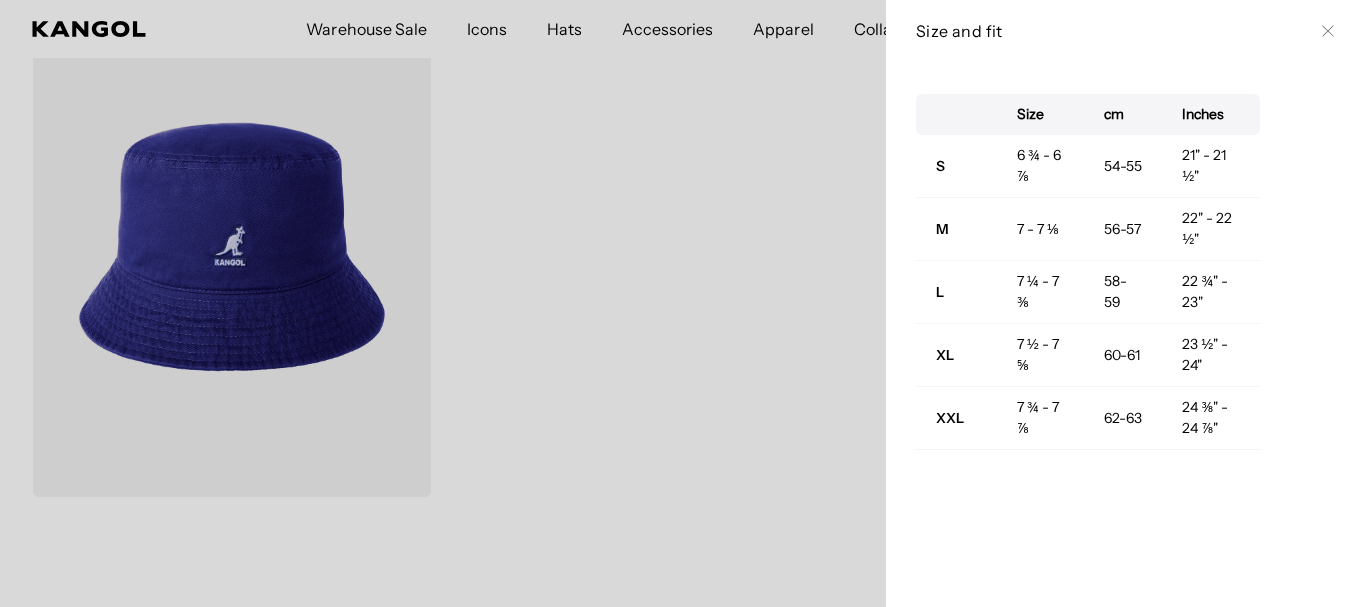 scroll, scrollTop: 0, scrollLeft: 0, axis: both 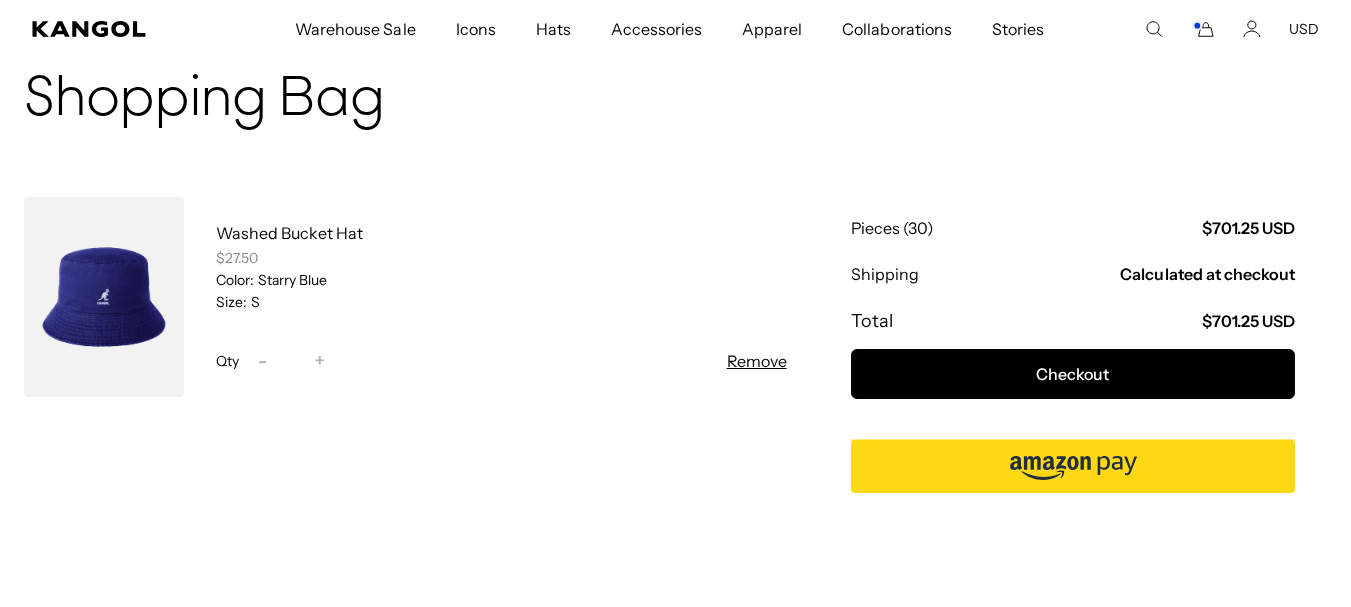 type on "*" 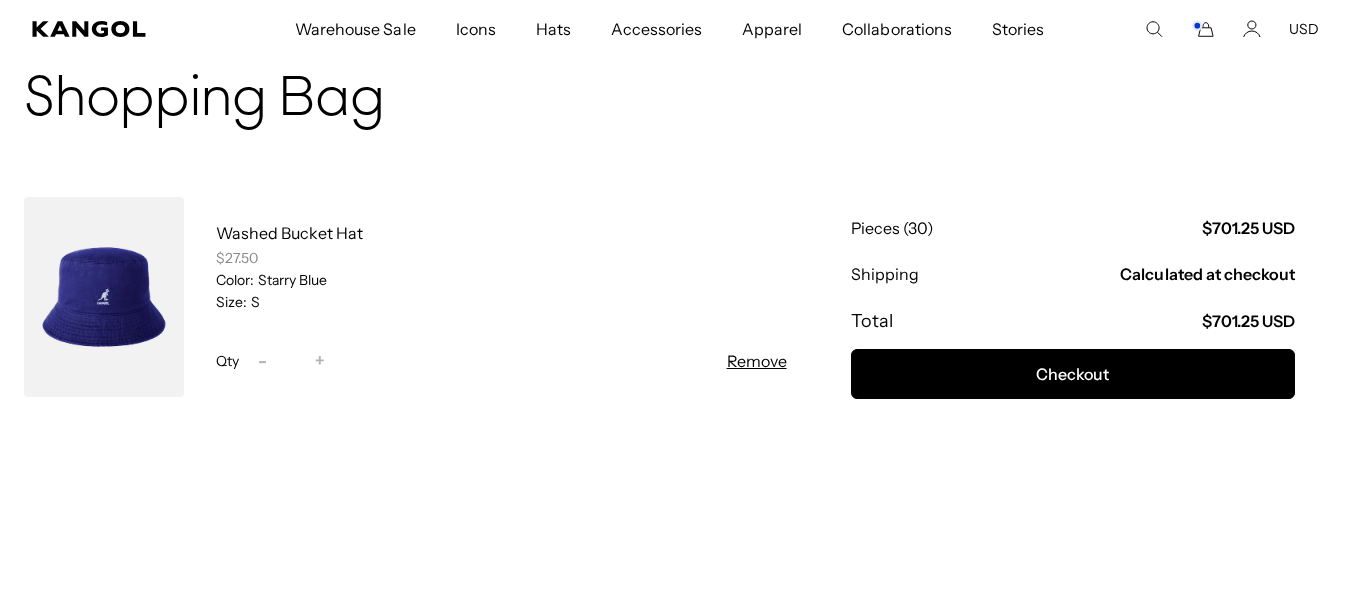 scroll, scrollTop: 0, scrollLeft: 0, axis: both 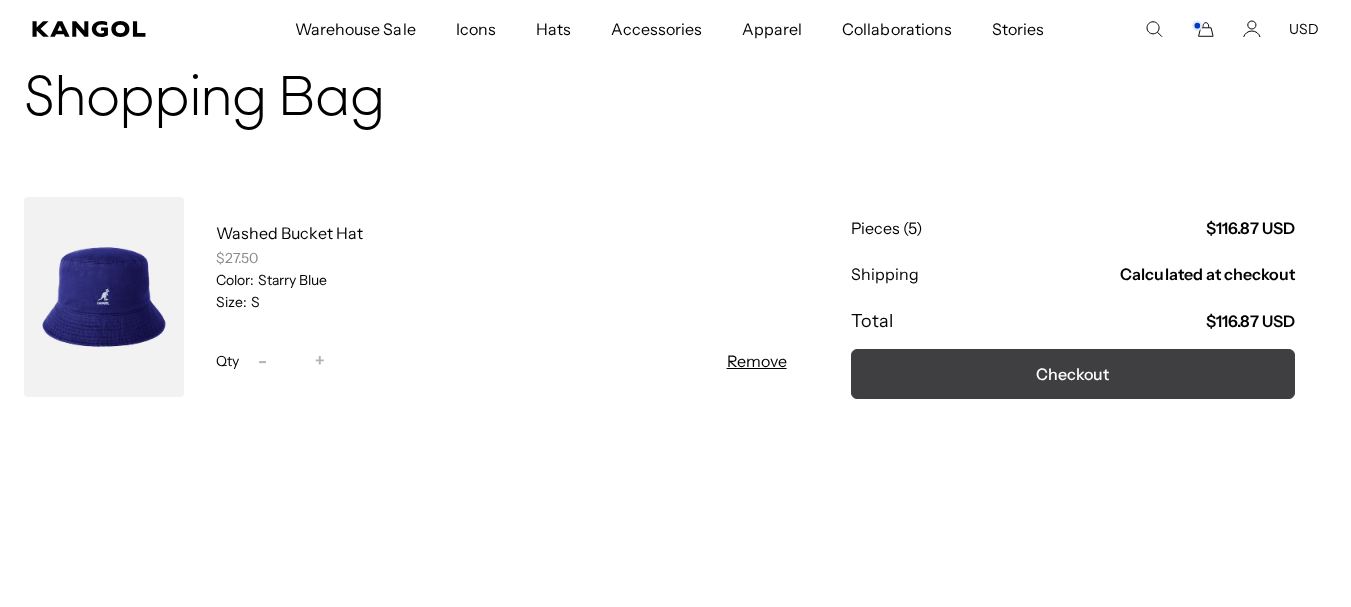 click on "Checkout" at bounding box center [1073, 374] 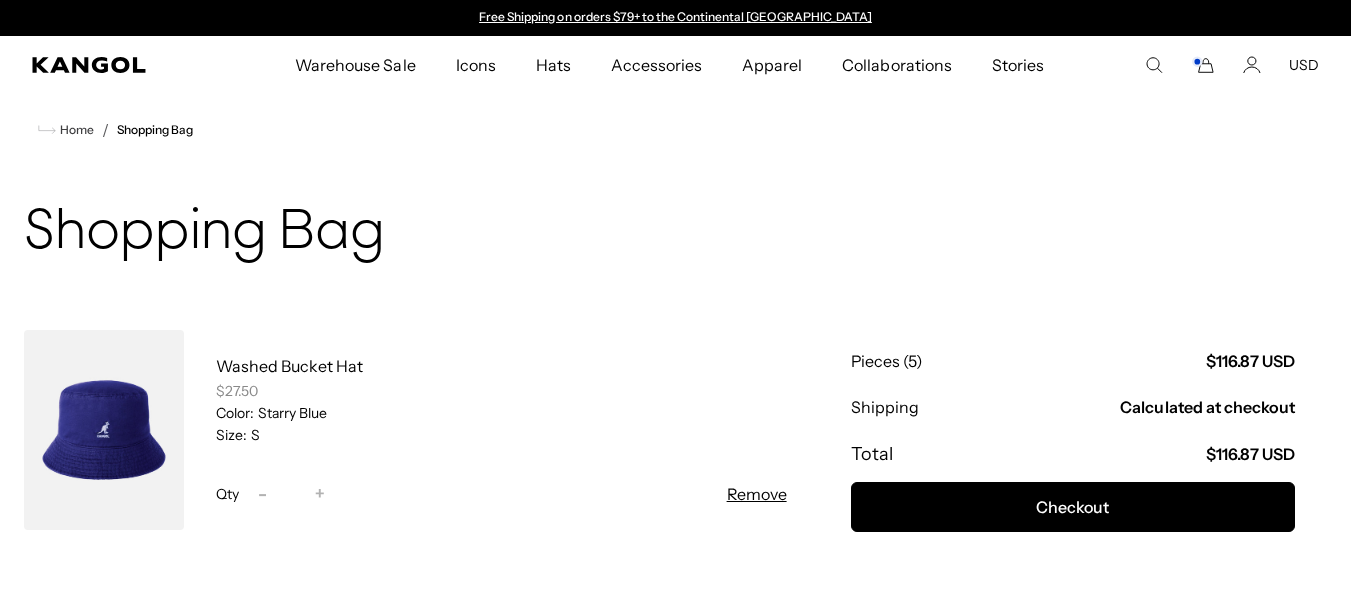 scroll, scrollTop: 0, scrollLeft: 0, axis: both 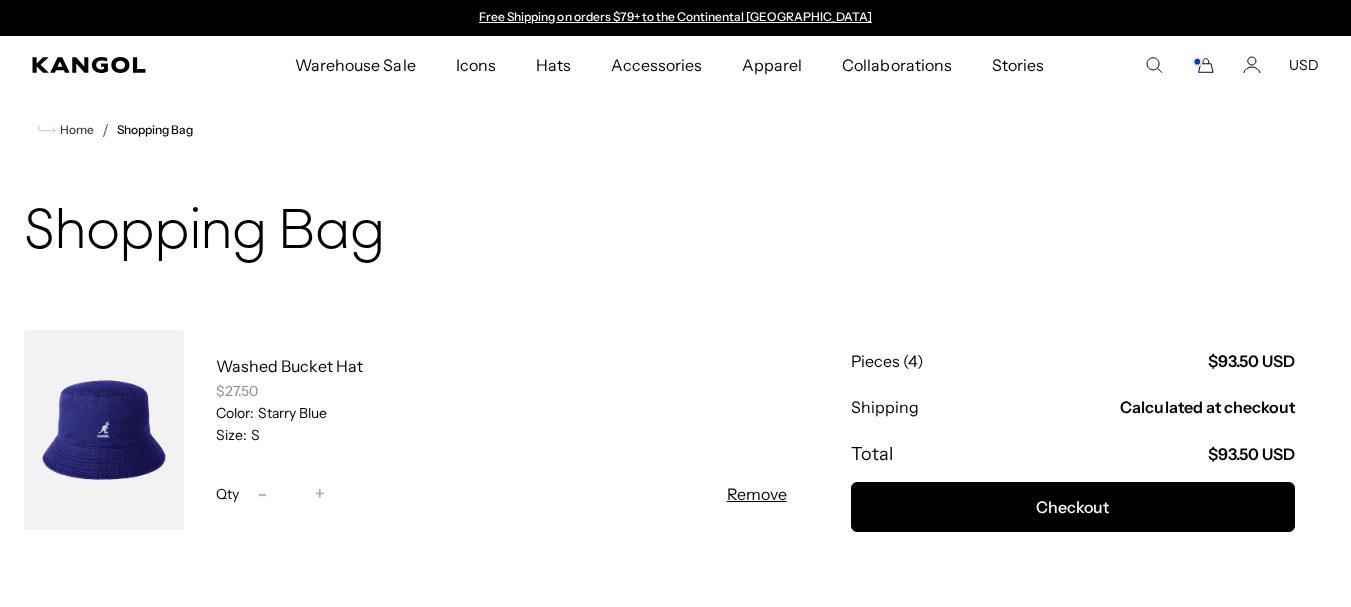 click on "-" at bounding box center (262, 494) 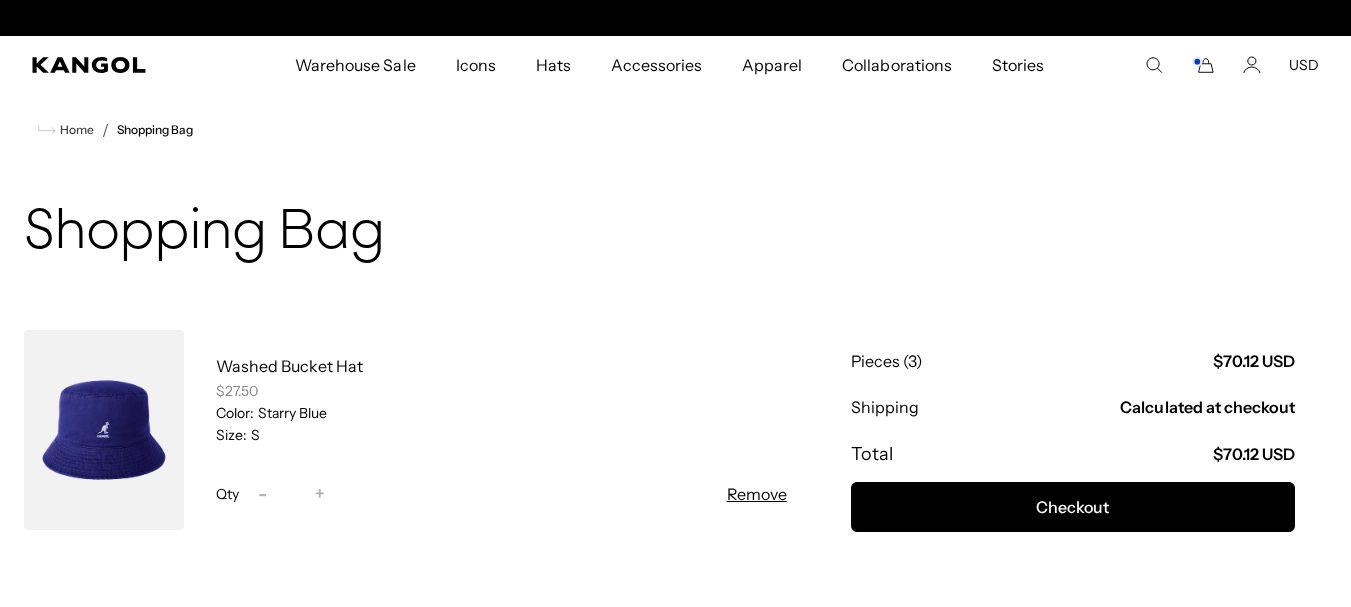 click on "Increase quantity for Washed Bucket Hat
+" at bounding box center [320, 494] 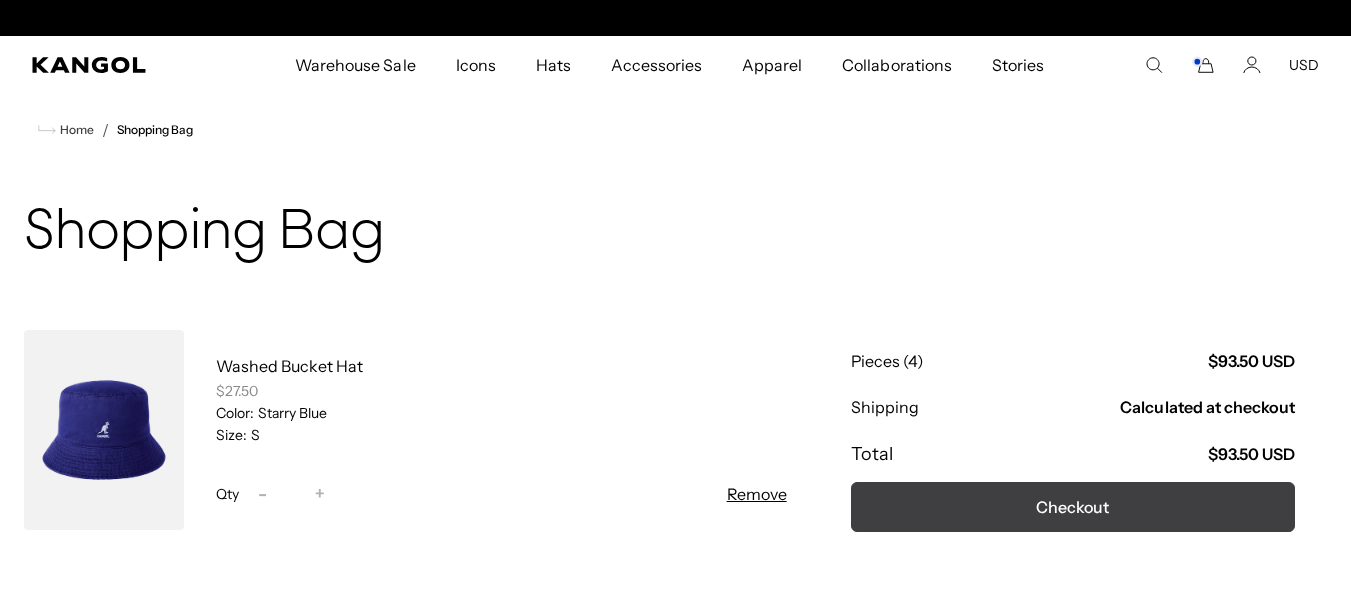 click on "Checkout" at bounding box center [1073, 507] 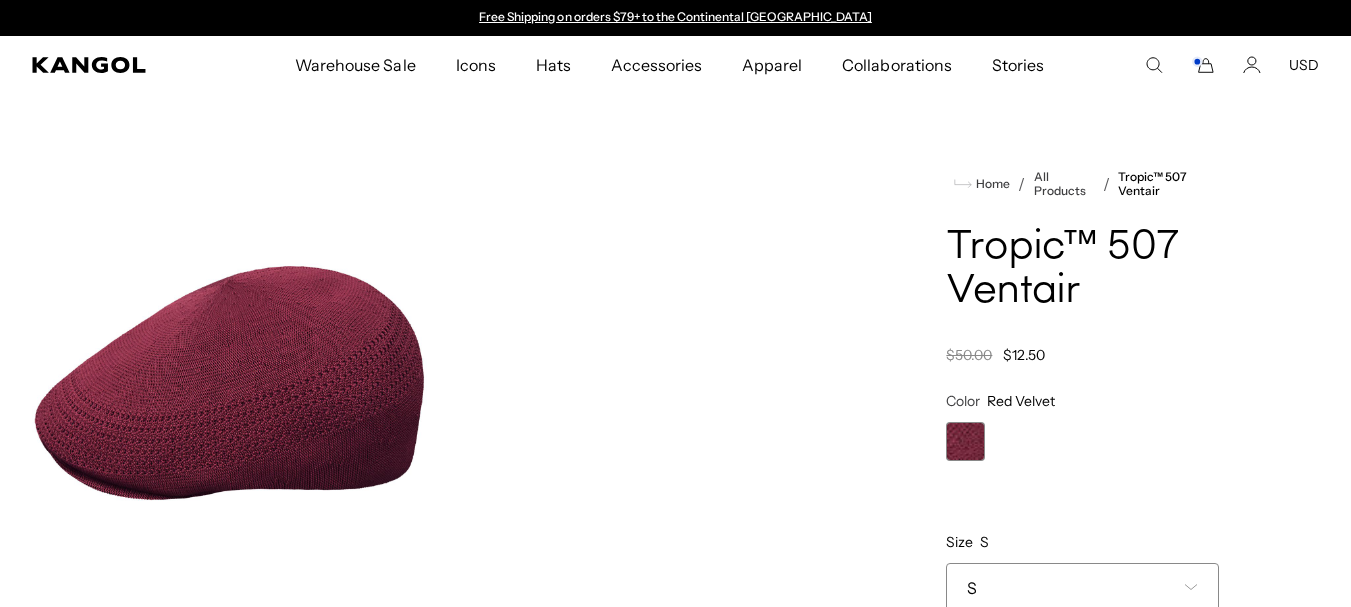 scroll, scrollTop: 0, scrollLeft: 0, axis: both 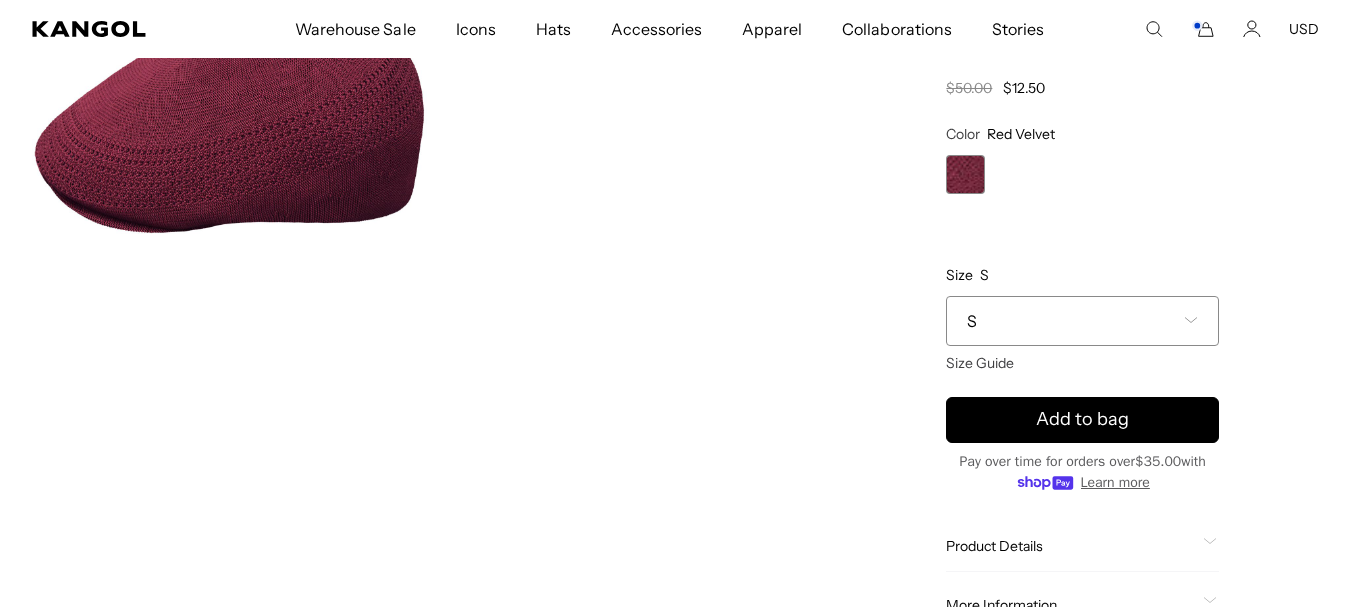 click on "S" at bounding box center (1082, 321) 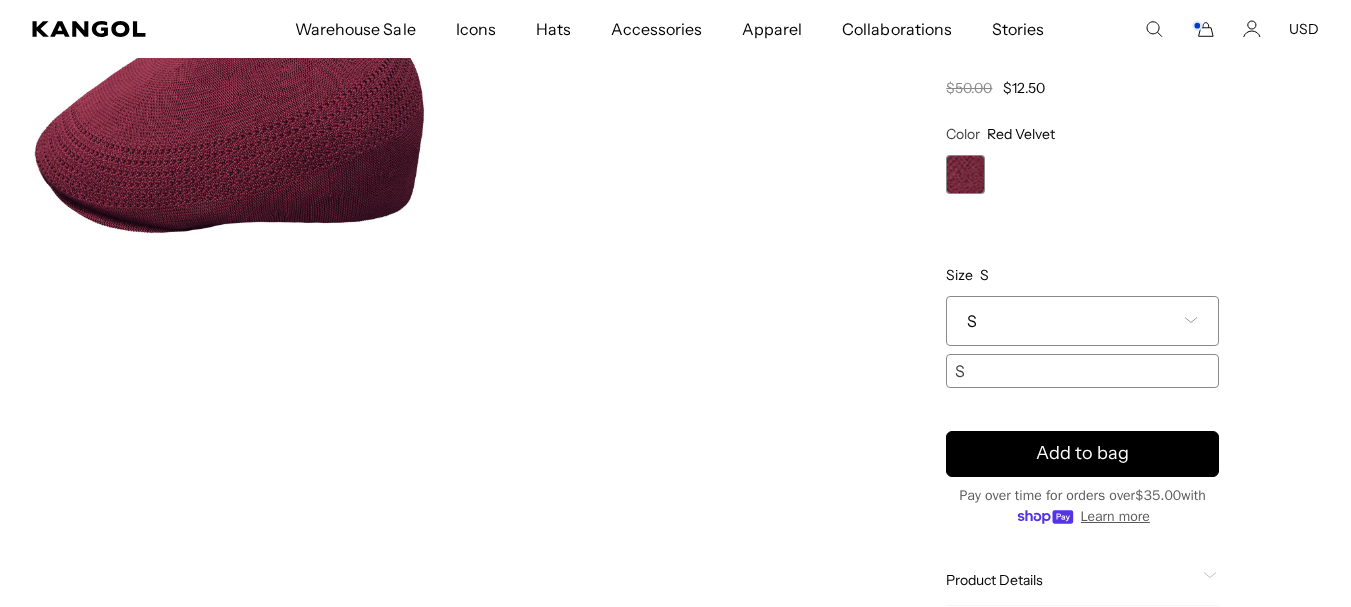 click on "S" at bounding box center (1082, 321) 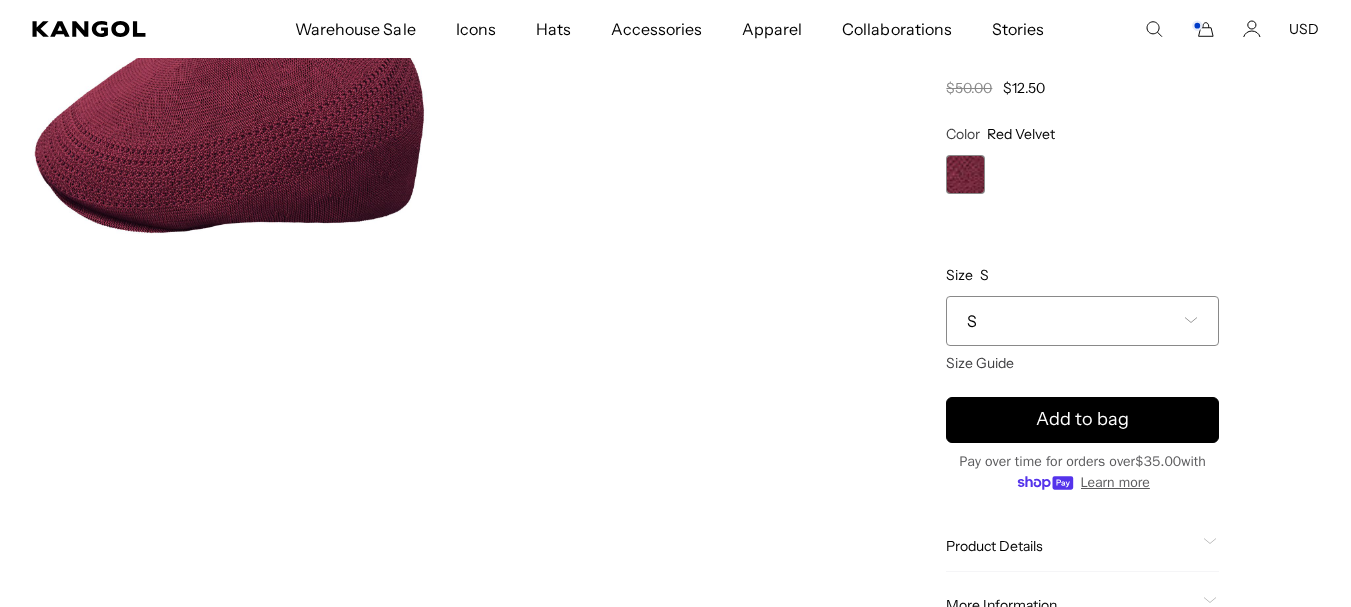 click on "S" at bounding box center [1082, 321] 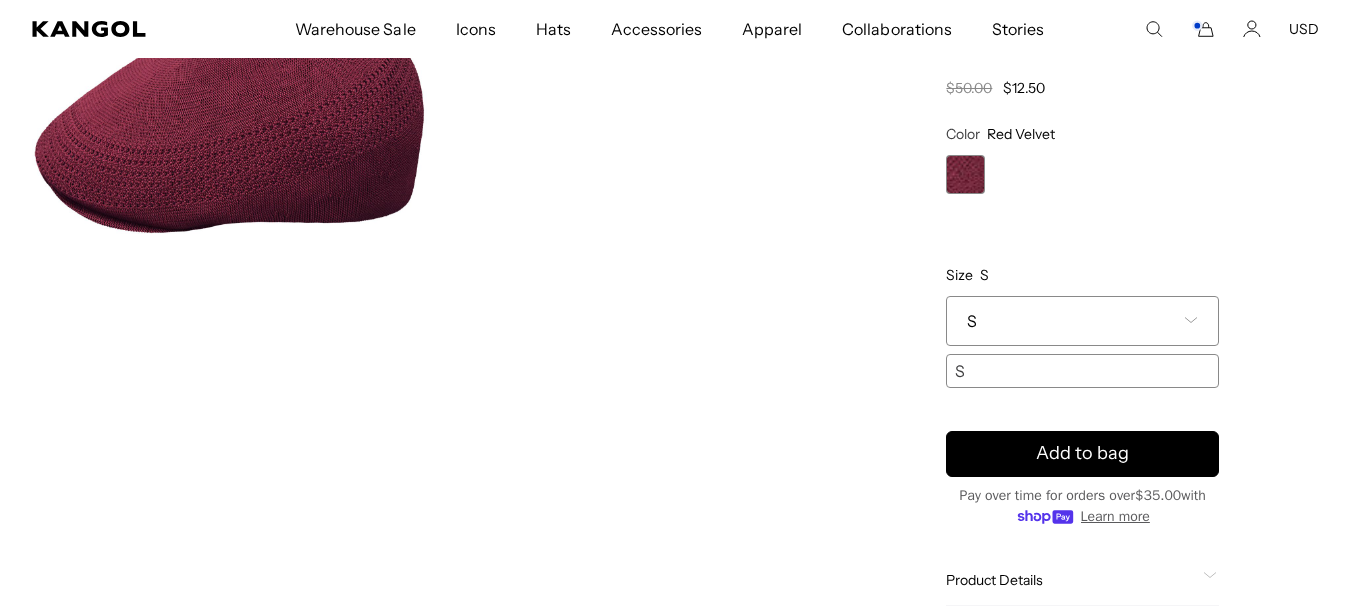 click on "S" at bounding box center [1082, 321] 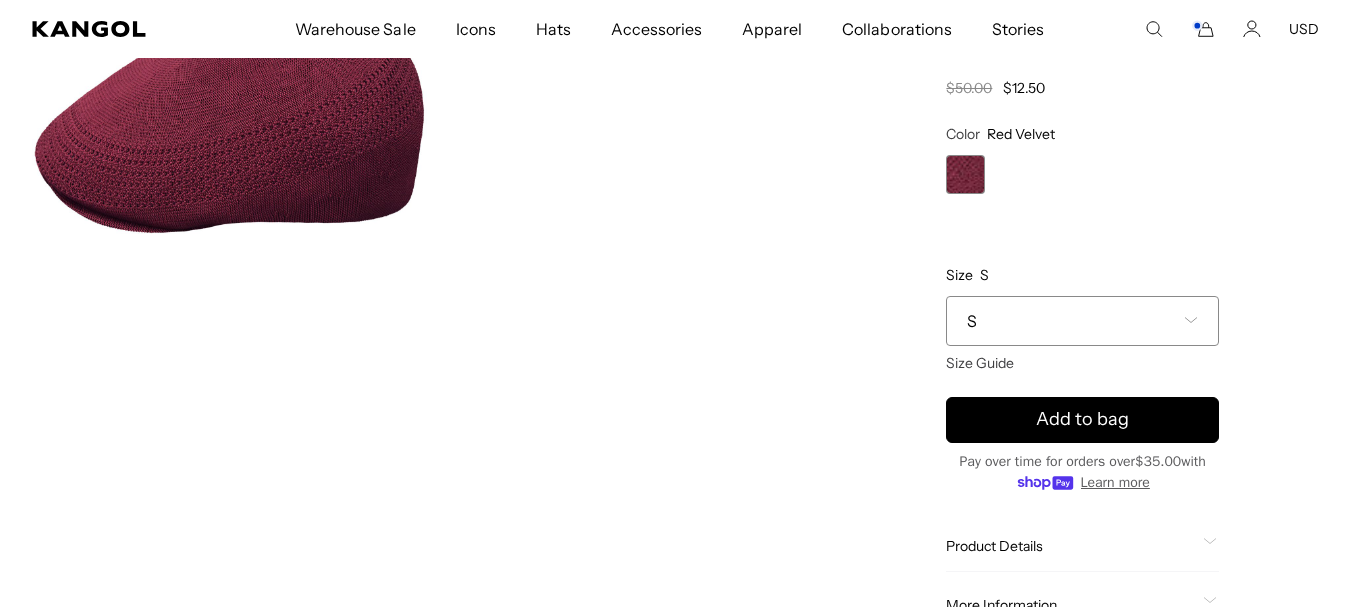 scroll, scrollTop: 0, scrollLeft: 412, axis: horizontal 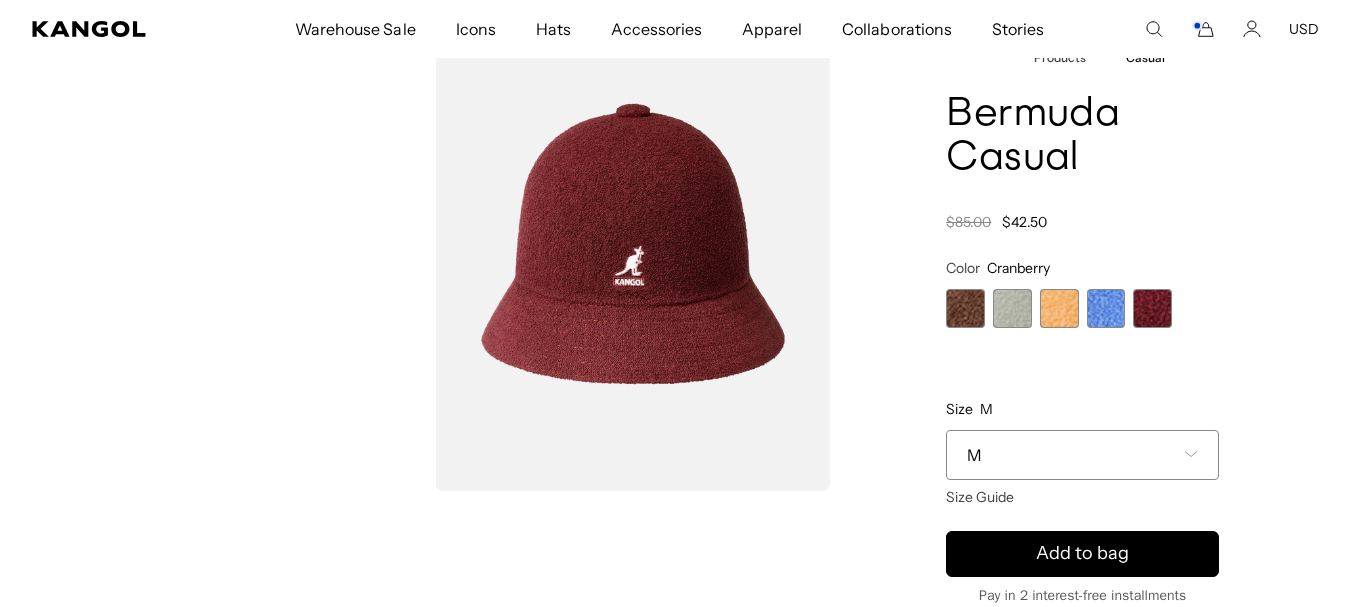 click on "M" at bounding box center (1082, 455) 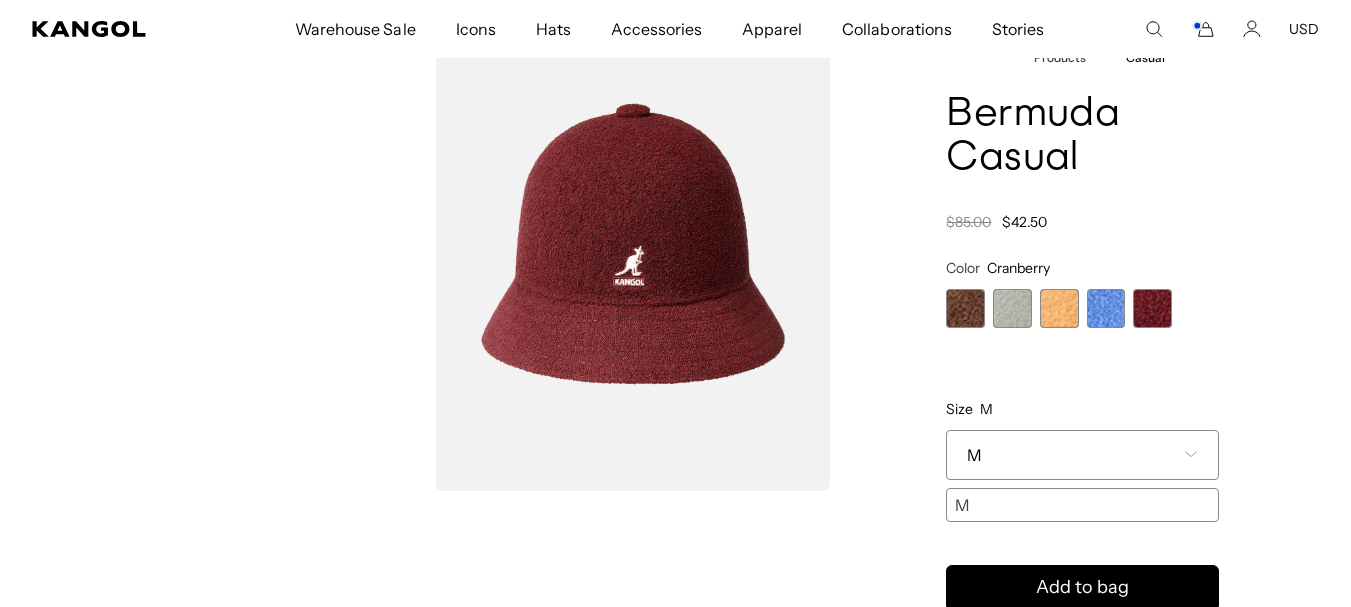 click on "M" at bounding box center (1082, 455) 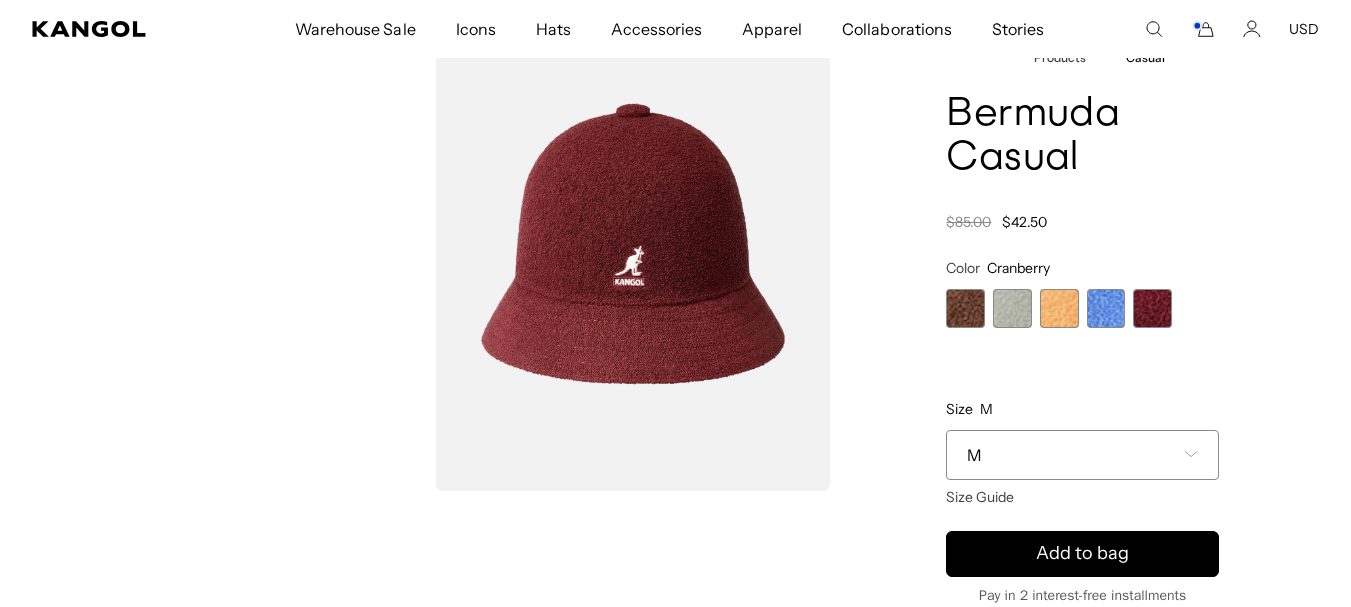 scroll, scrollTop: 0, scrollLeft: 0, axis: both 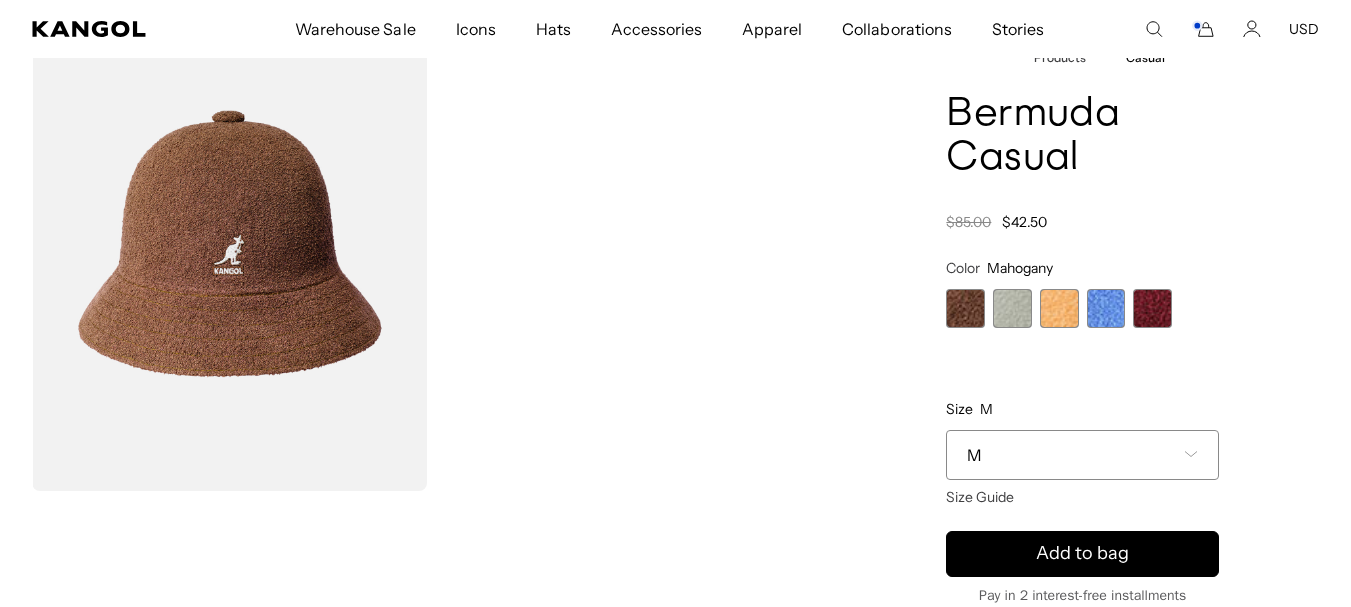 click at bounding box center [965, 308] 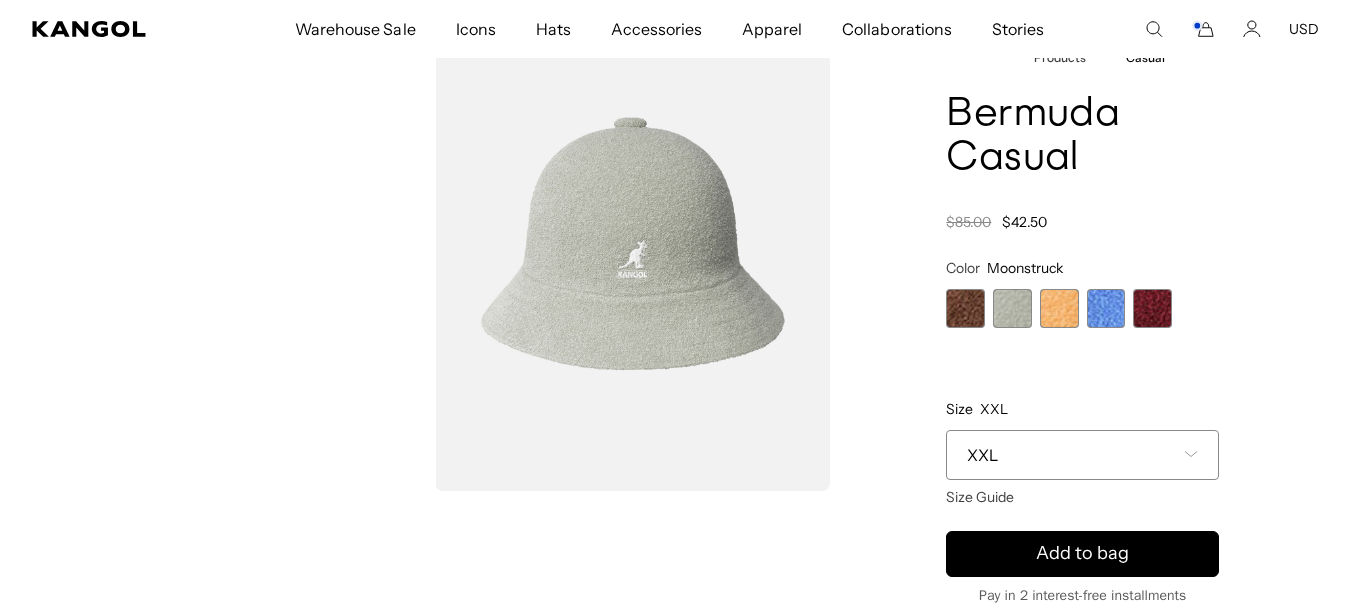 scroll, scrollTop: 0, scrollLeft: 412, axis: horizontal 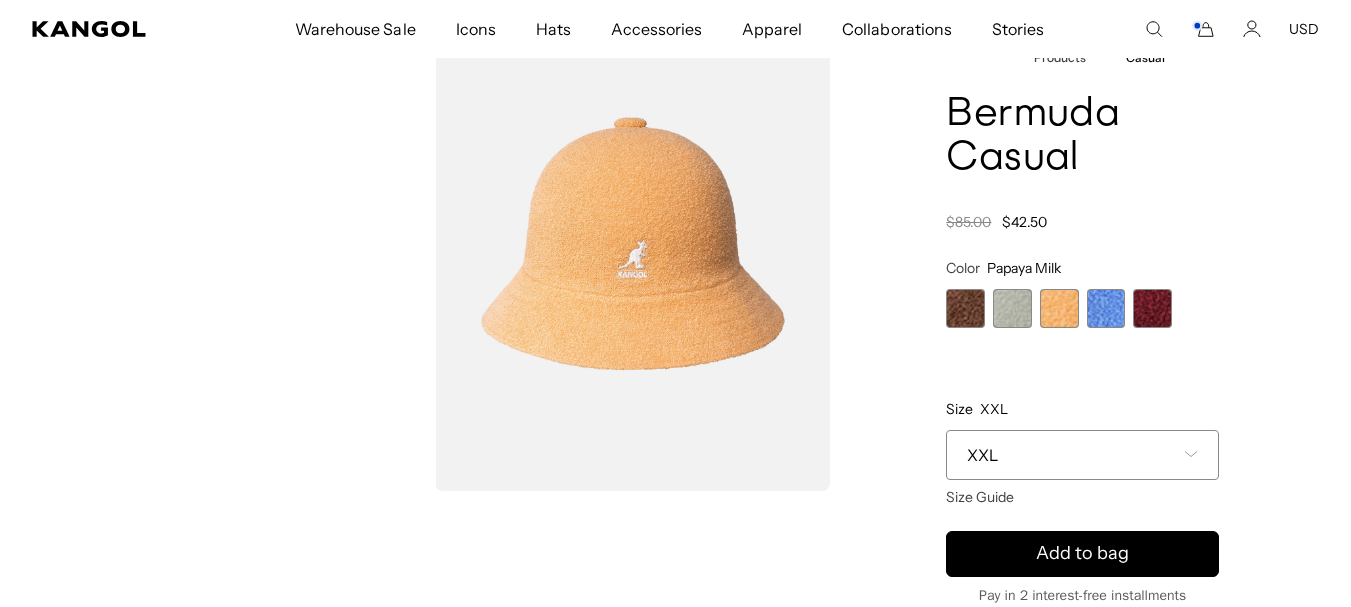 click at bounding box center [1106, 308] 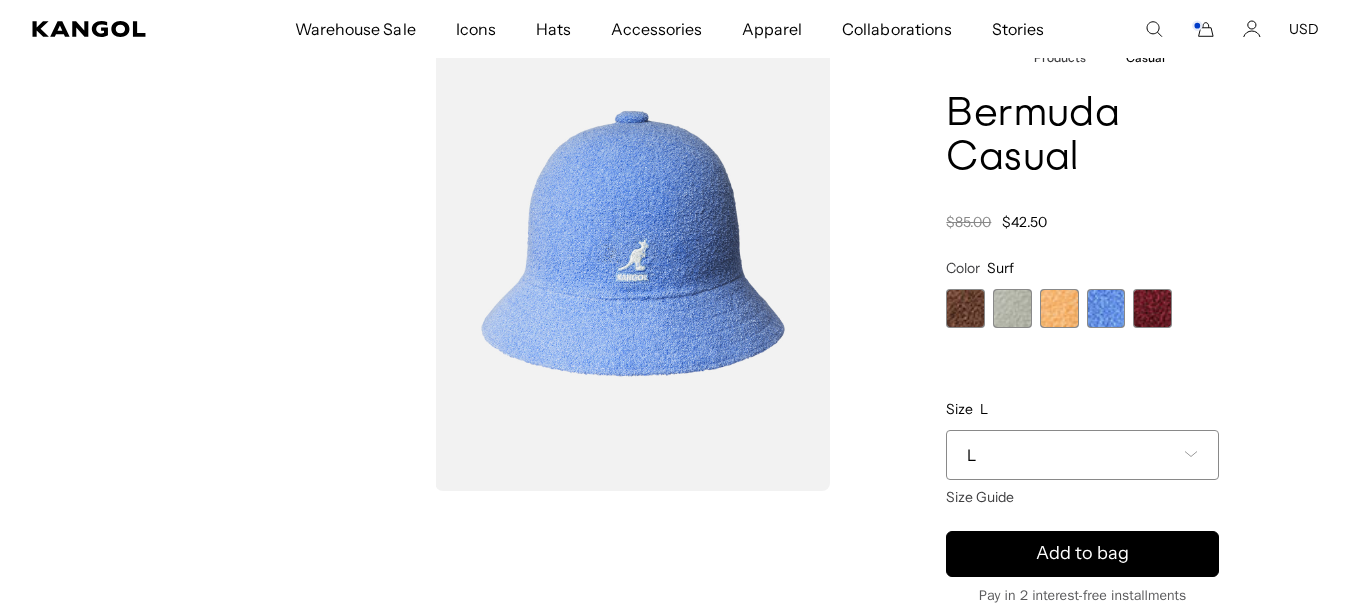 scroll, scrollTop: 0, scrollLeft: 412, axis: horizontal 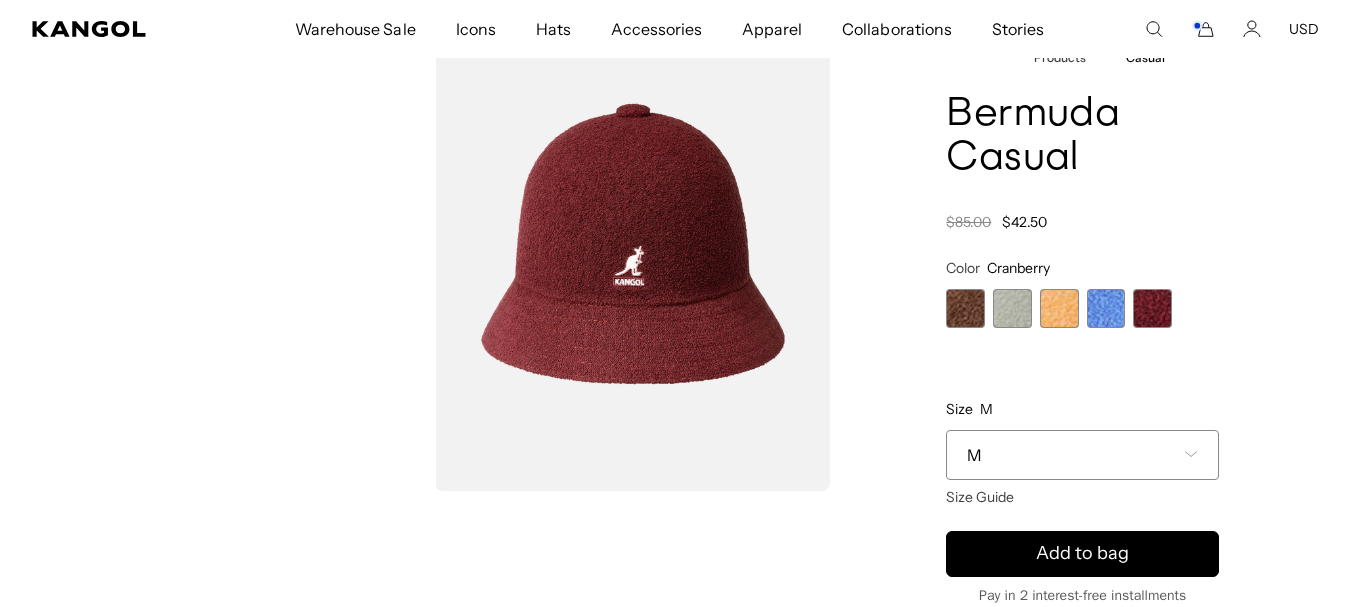 click at bounding box center [1012, 308] 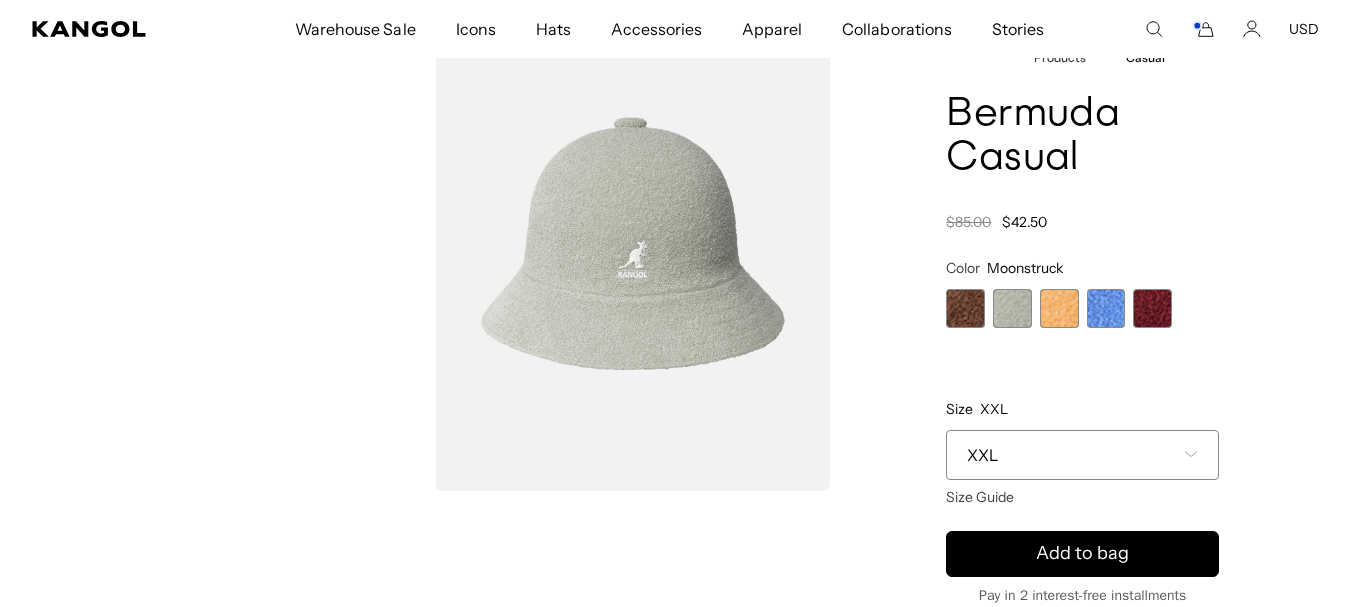 scroll, scrollTop: 0, scrollLeft: 412, axis: horizontal 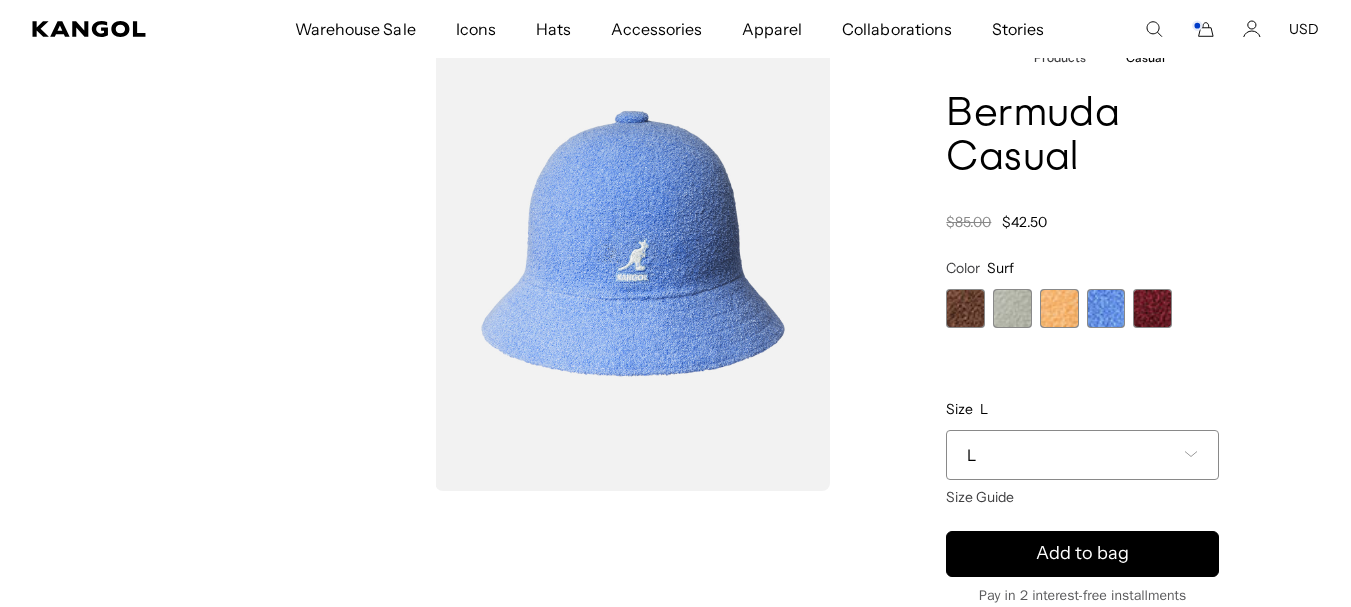 click at bounding box center [965, 308] 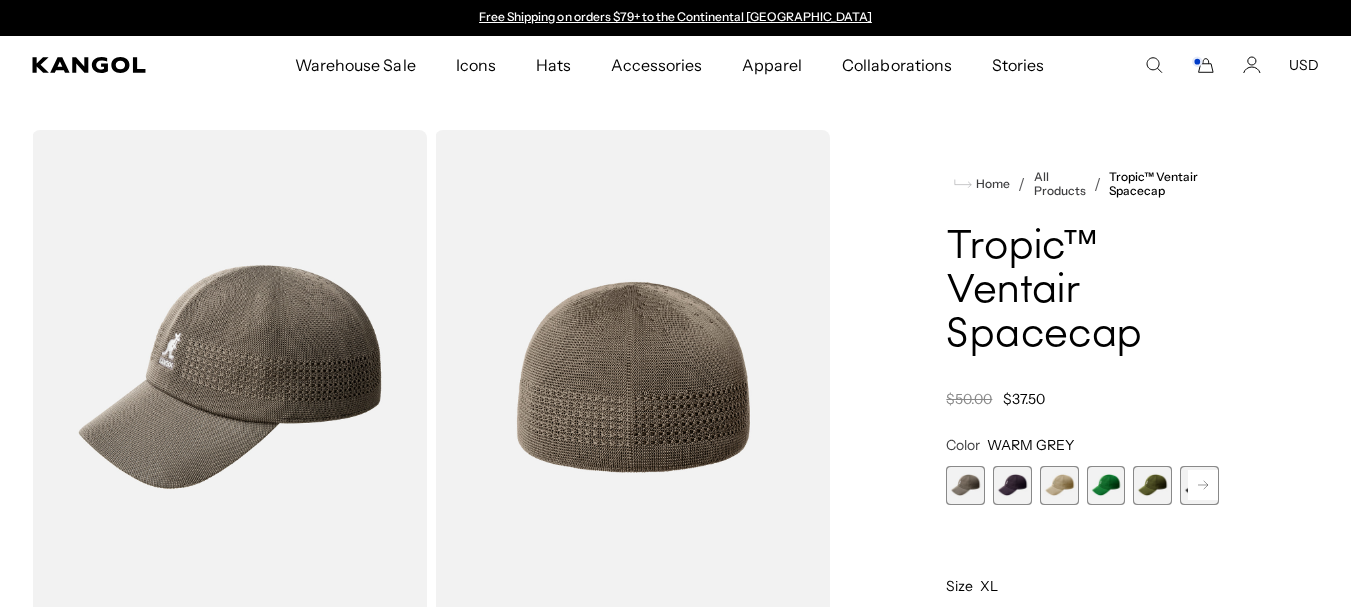 scroll, scrollTop: 0, scrollLeft: 0, axis: both 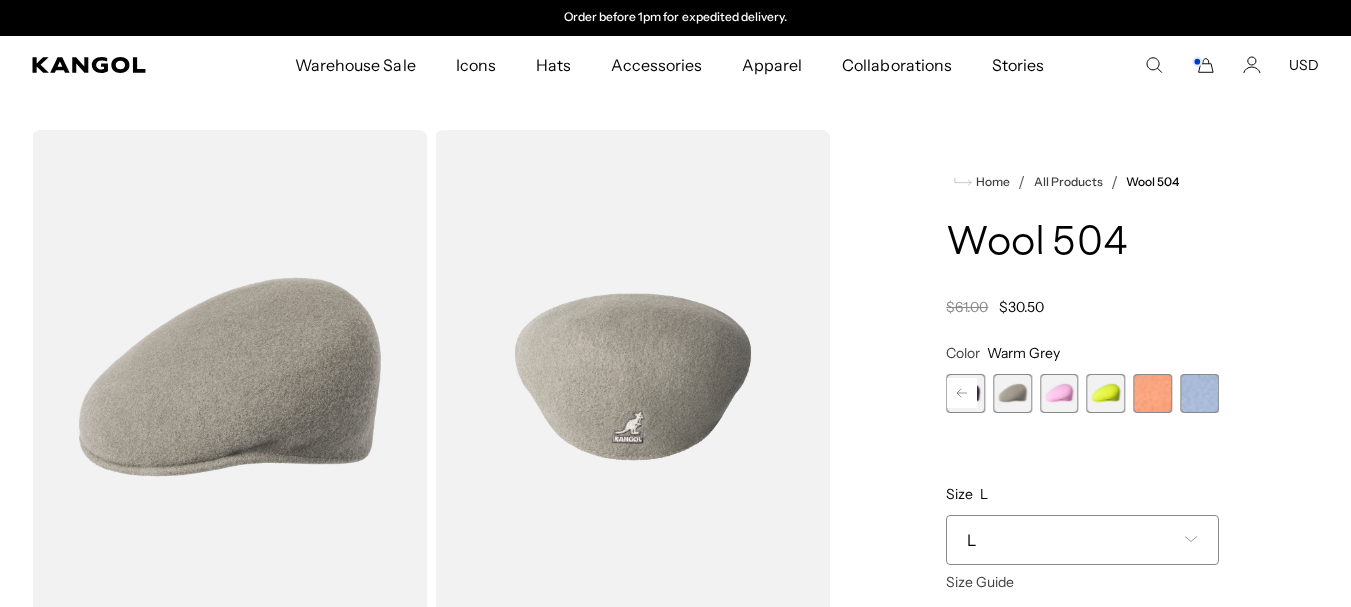 click 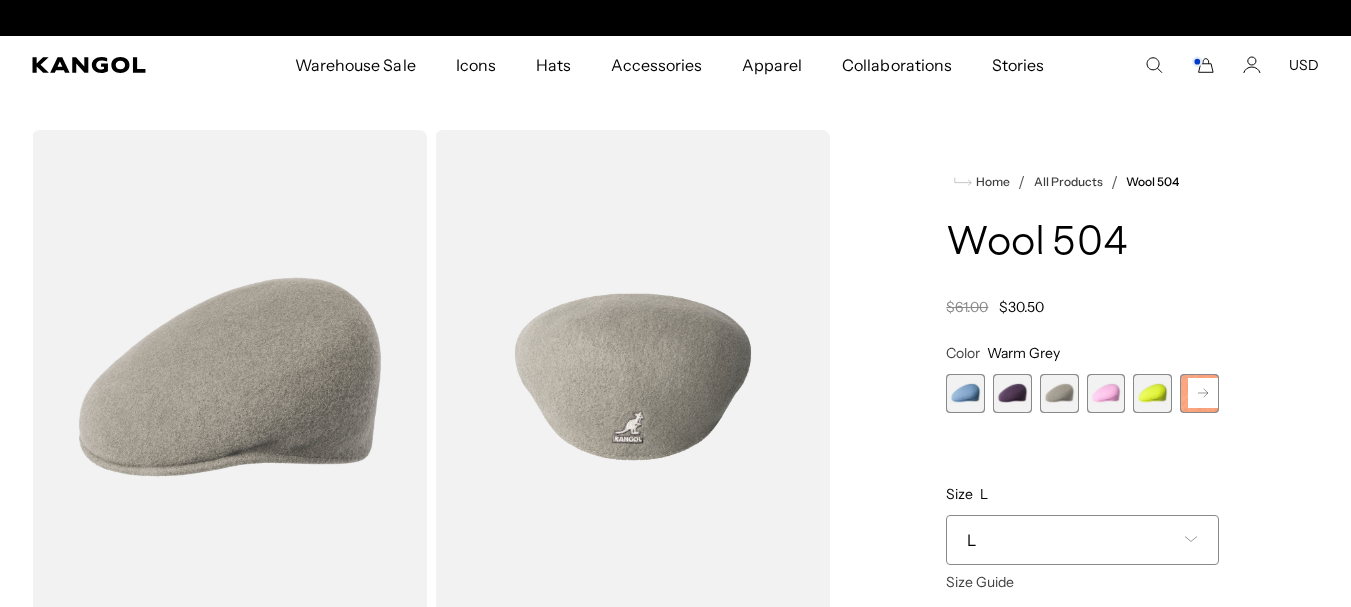 scroll, scrollTop: 0, scrollLeft: 0, axis: both 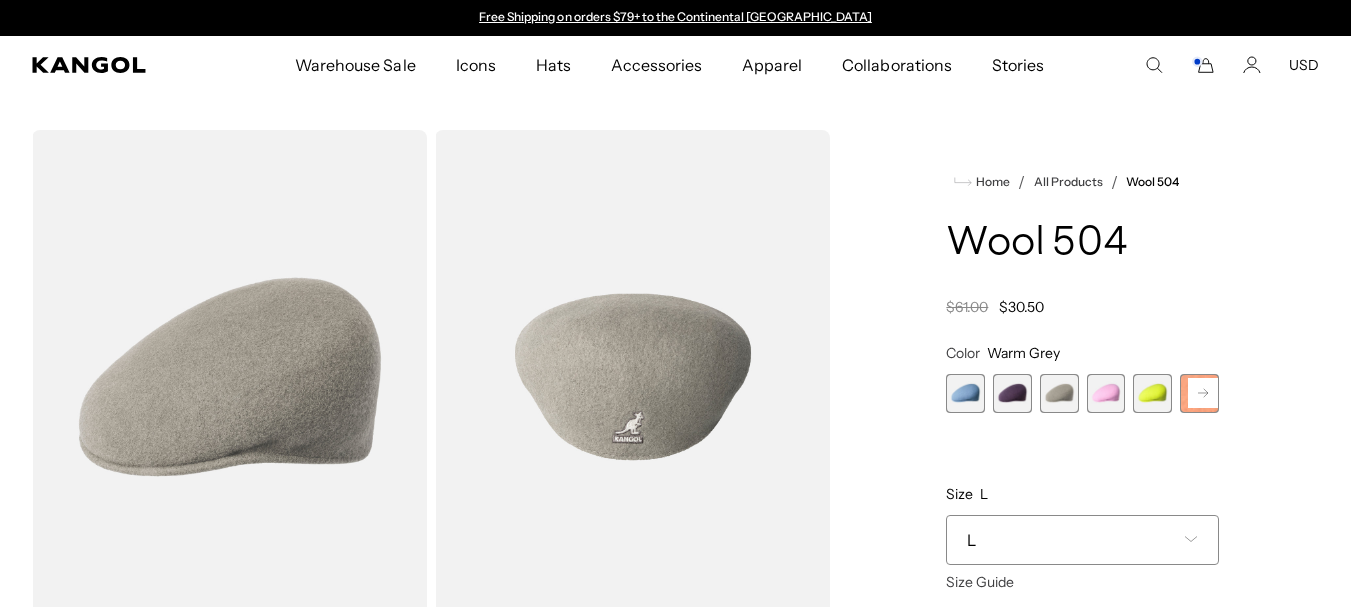 click at bounding box center (1012, 393) 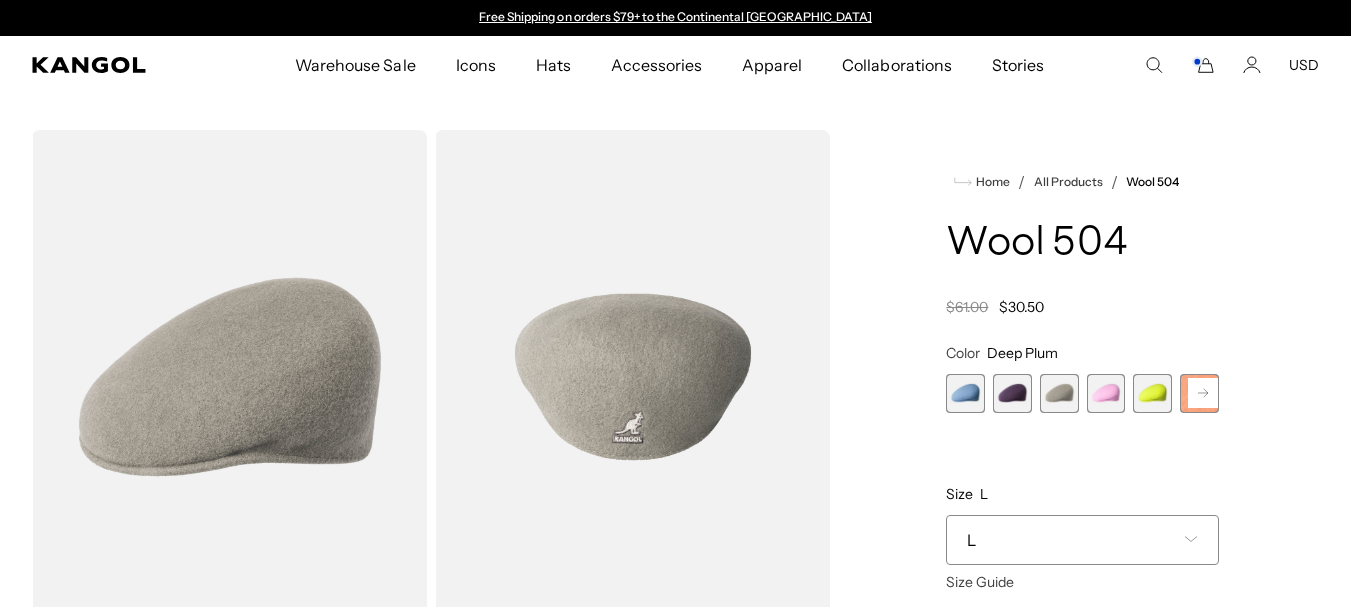 click at bounding box center (965, 393) 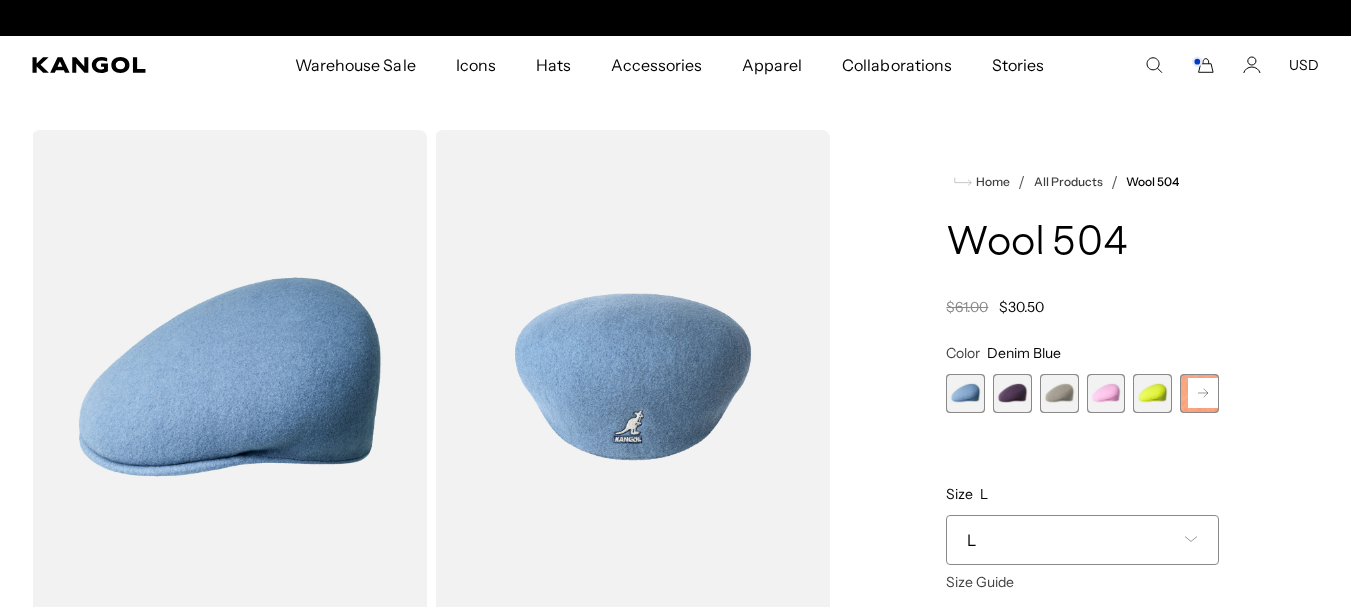 click at bounding box center [1012, 393] 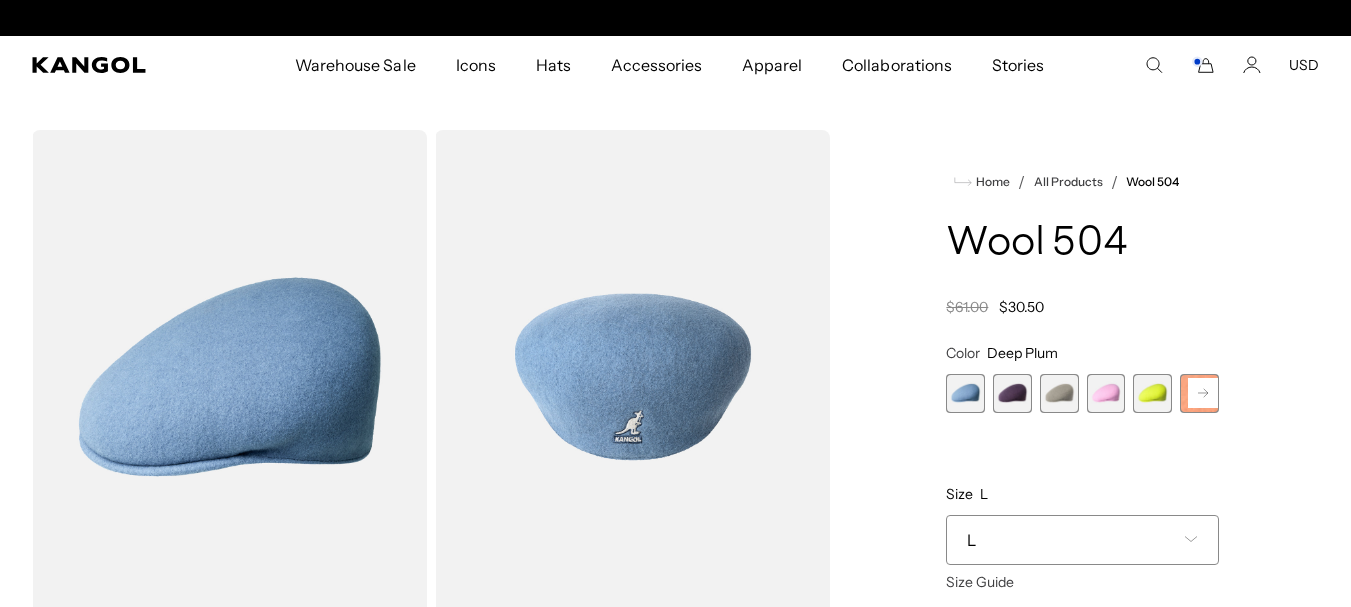 scroll, scrollTop: 0, scrollLeft: 412, axis: horizontal 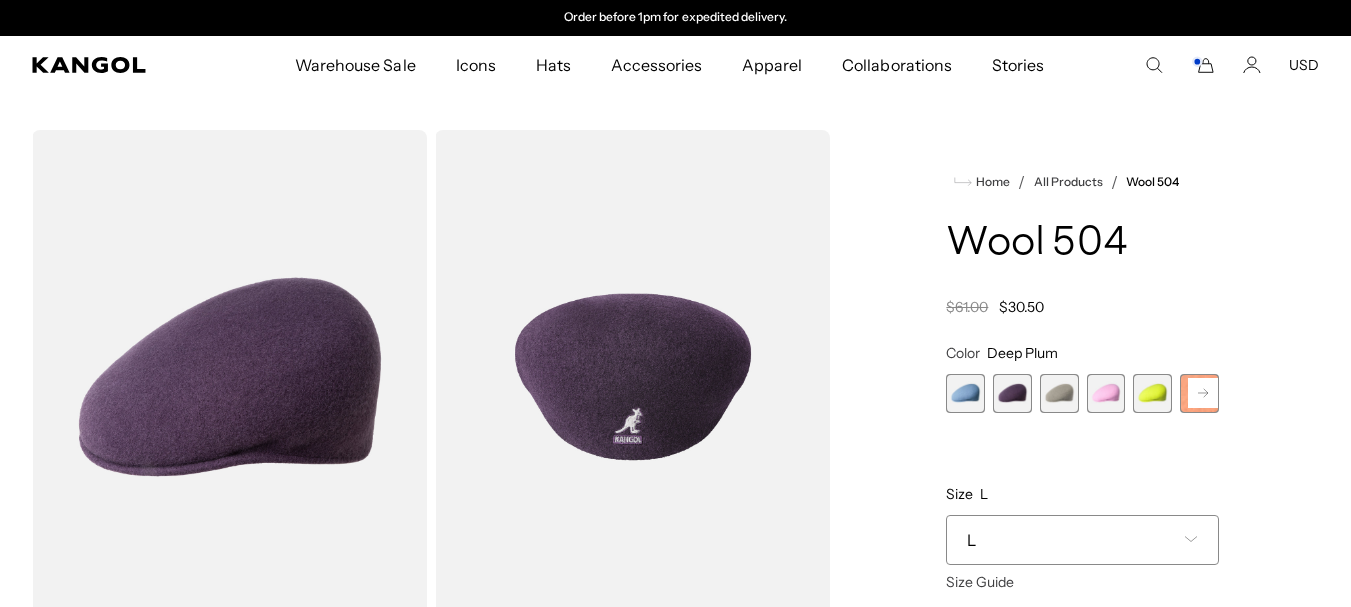 click at bounding box center [1059, 393] 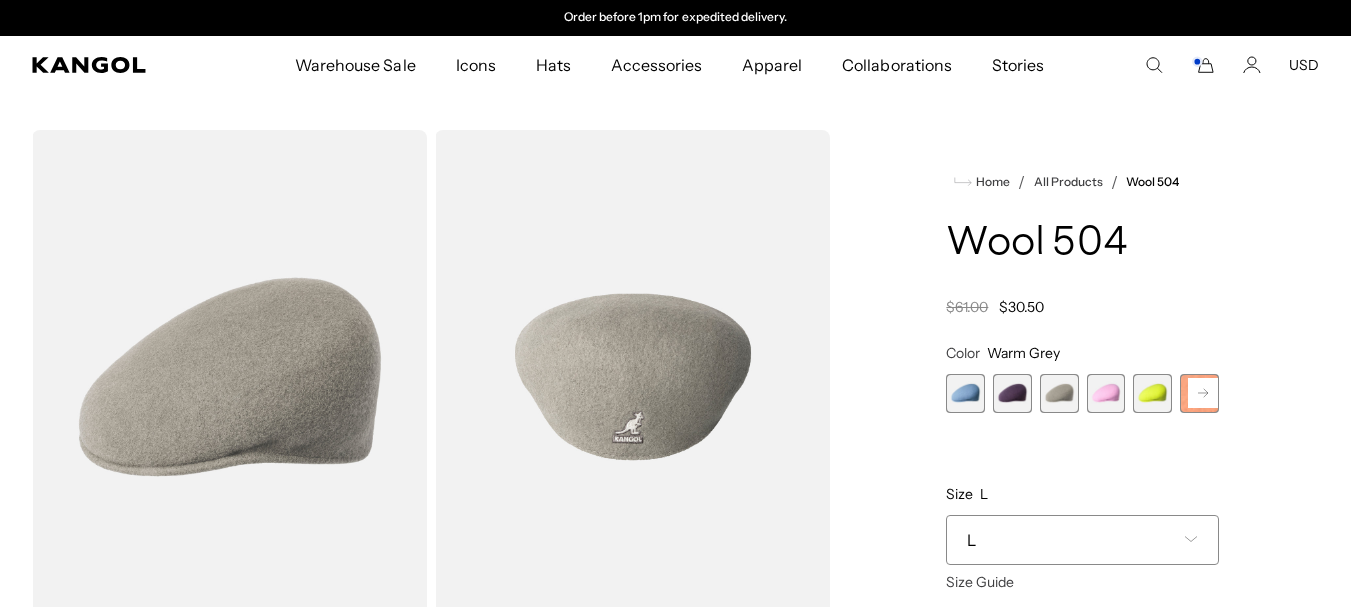 click 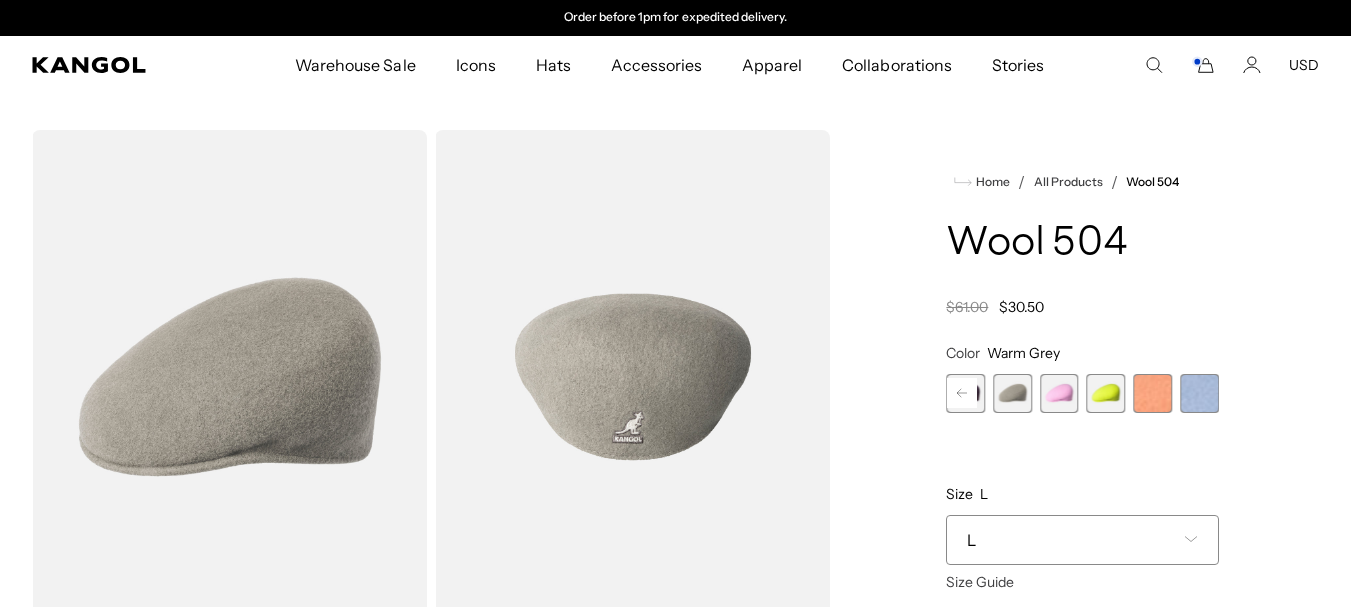 scroll, scrollTop: 0, scrollLeft: 0, axis: both 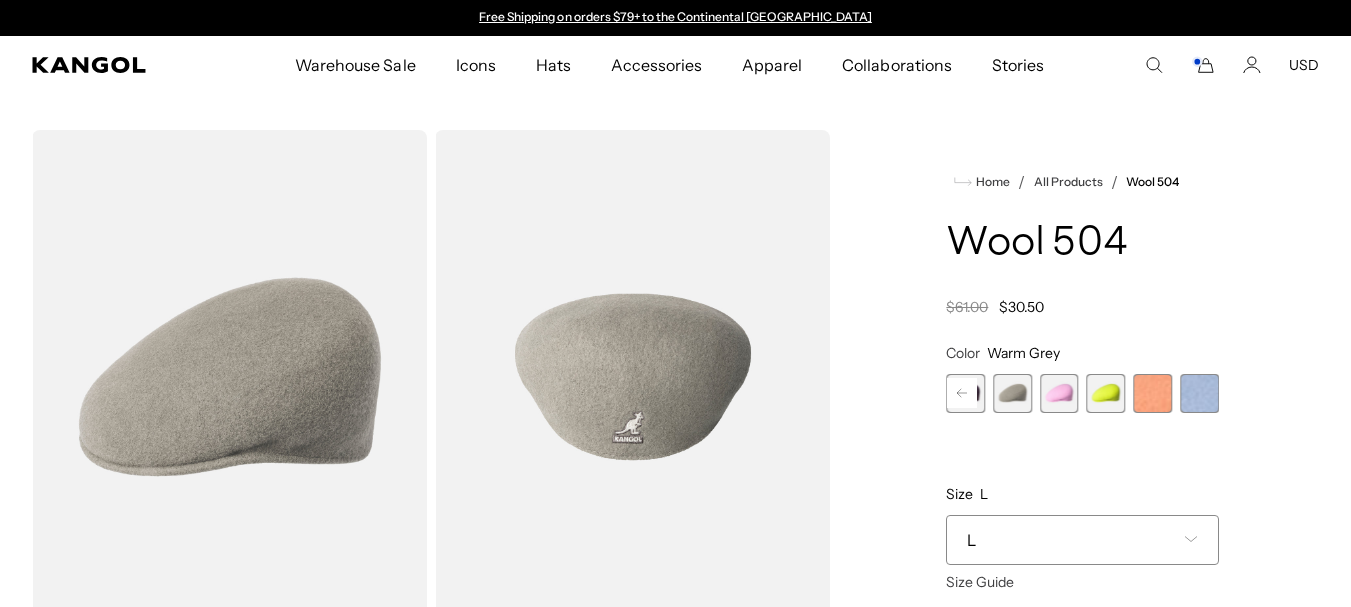 click at bounding box center [1199, 393] 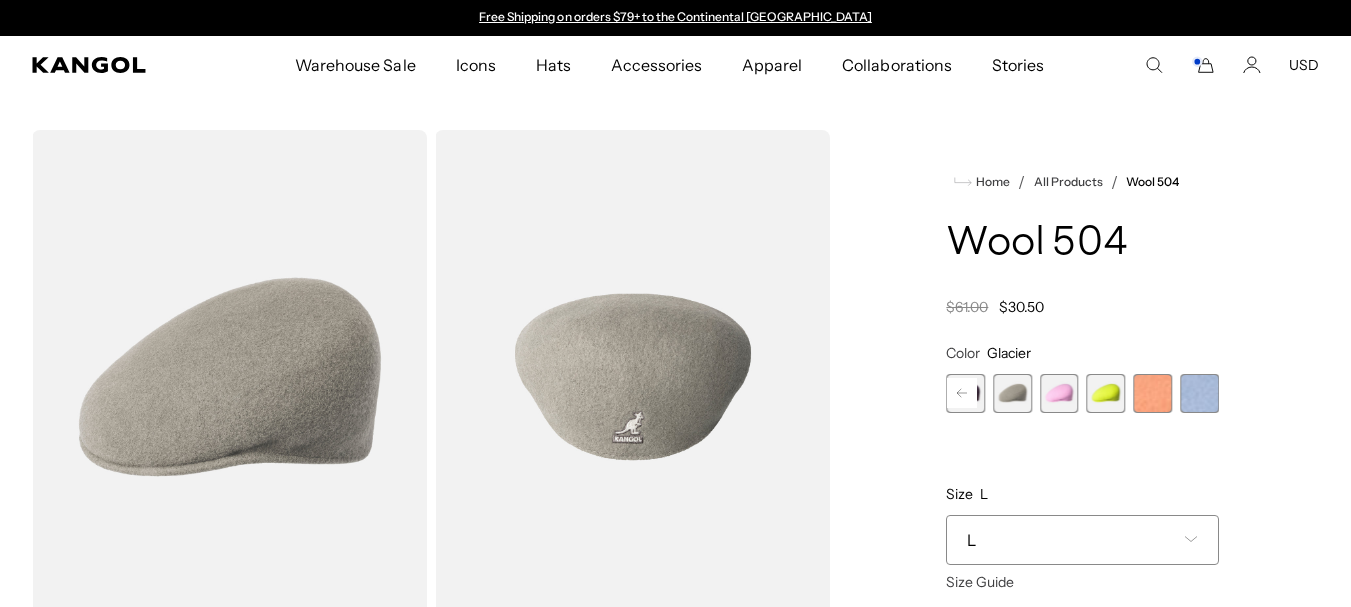 click at bounding box center (1152, 393) 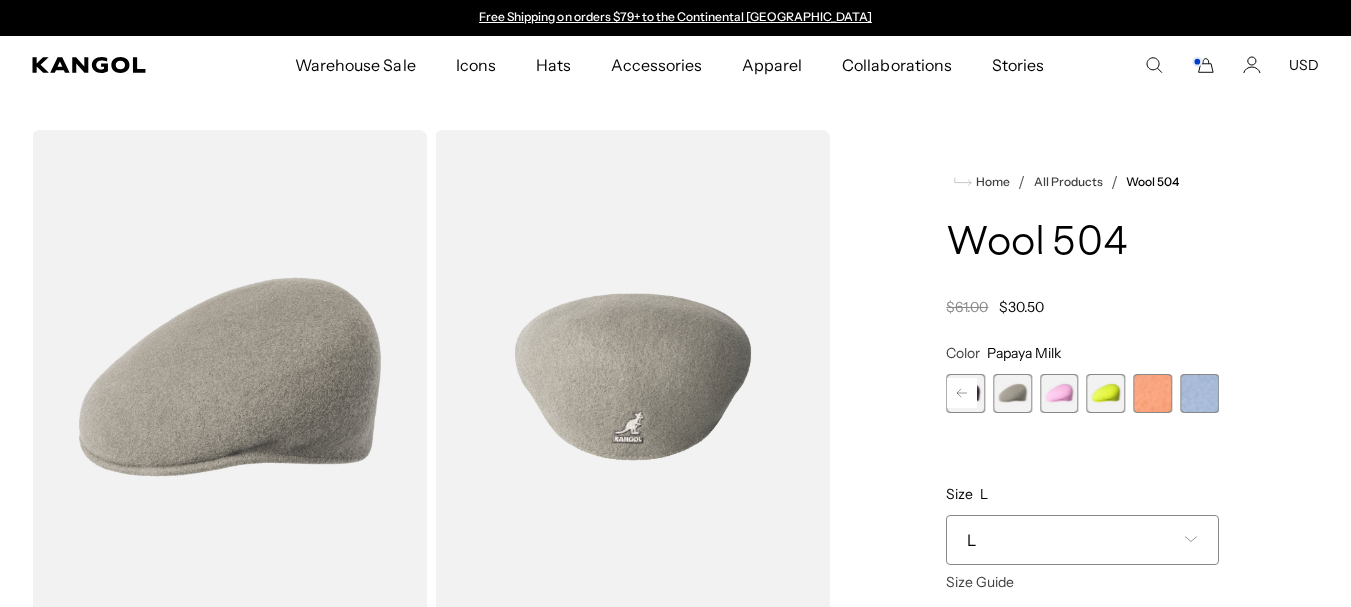 click at bounding box center (1106, 393) 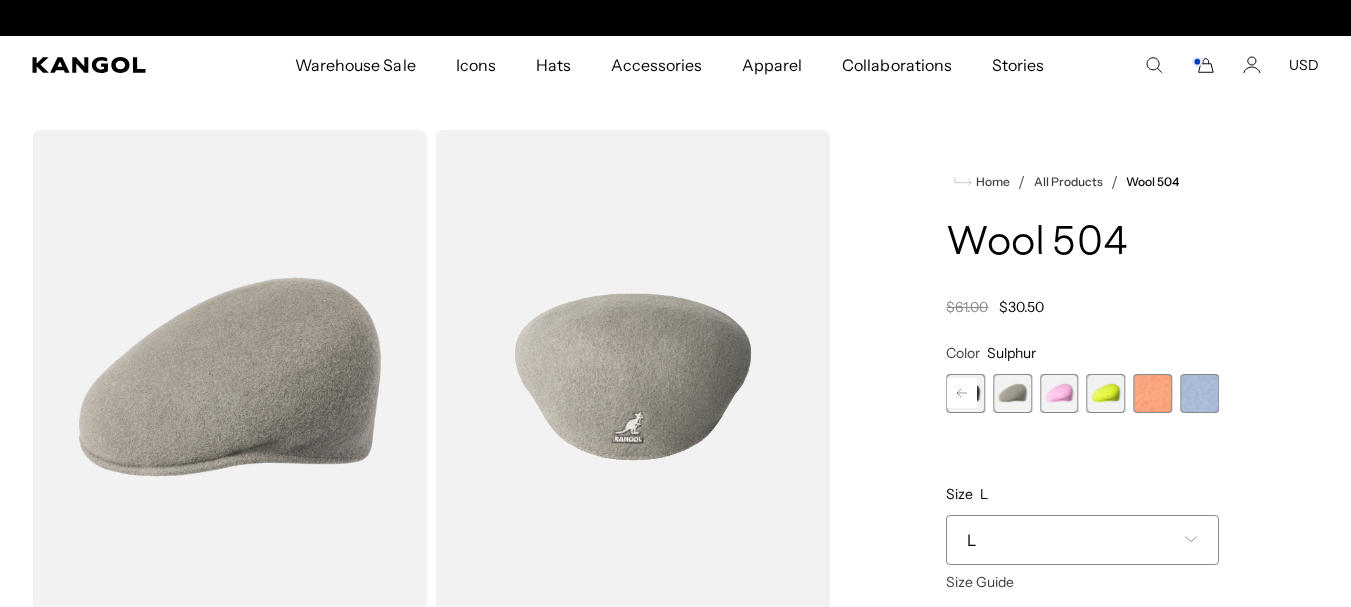 click at bounding box center (1106, 393) 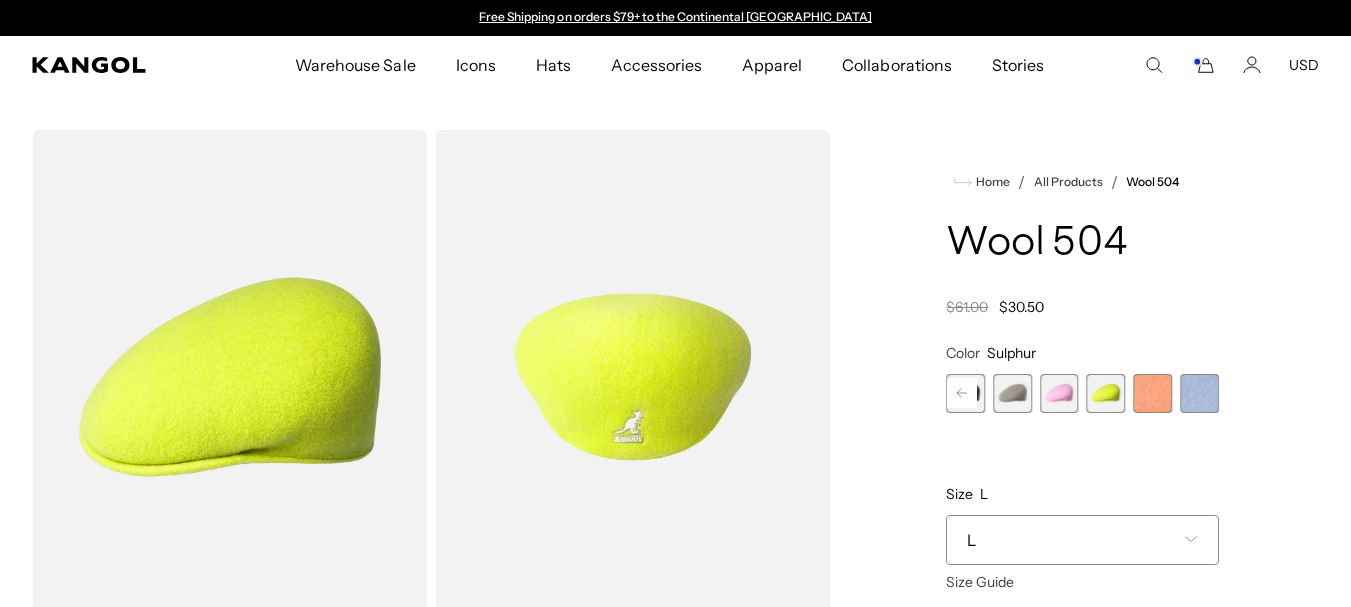 scroll, scrollTop: 0, scrollLeft: 412, axis: horizontal 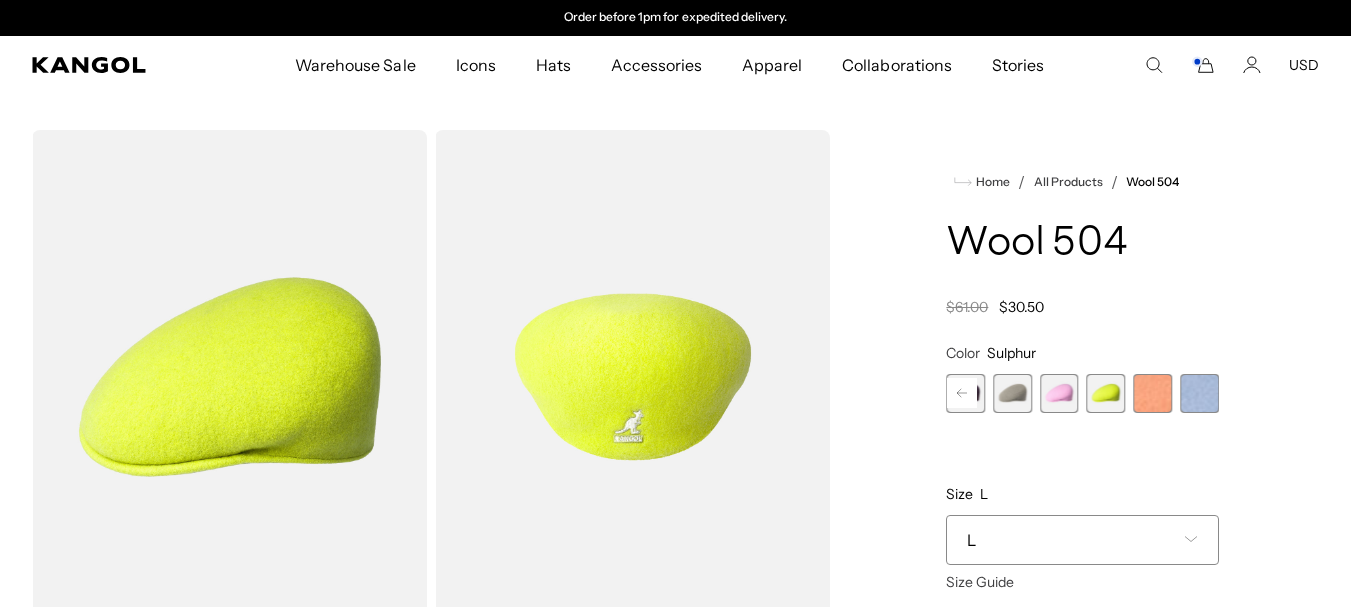 click at bounding box center [1059, 393] 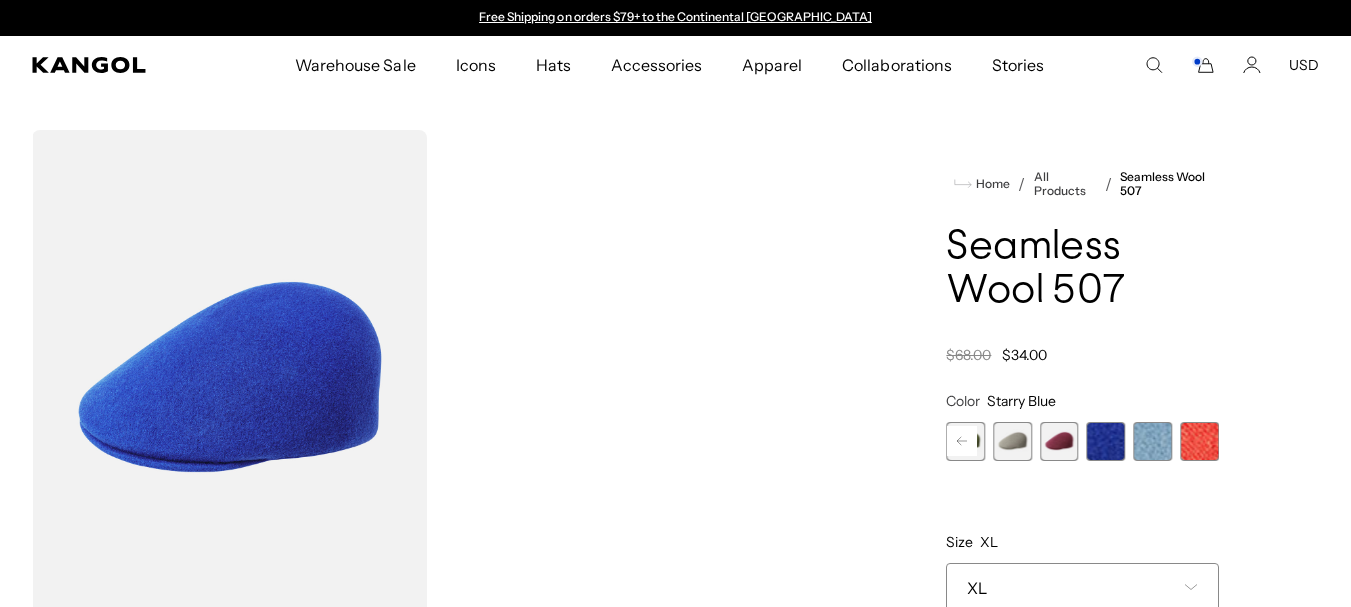 scroll, scrollTop: 0, scrollLeft: 0, axis: both 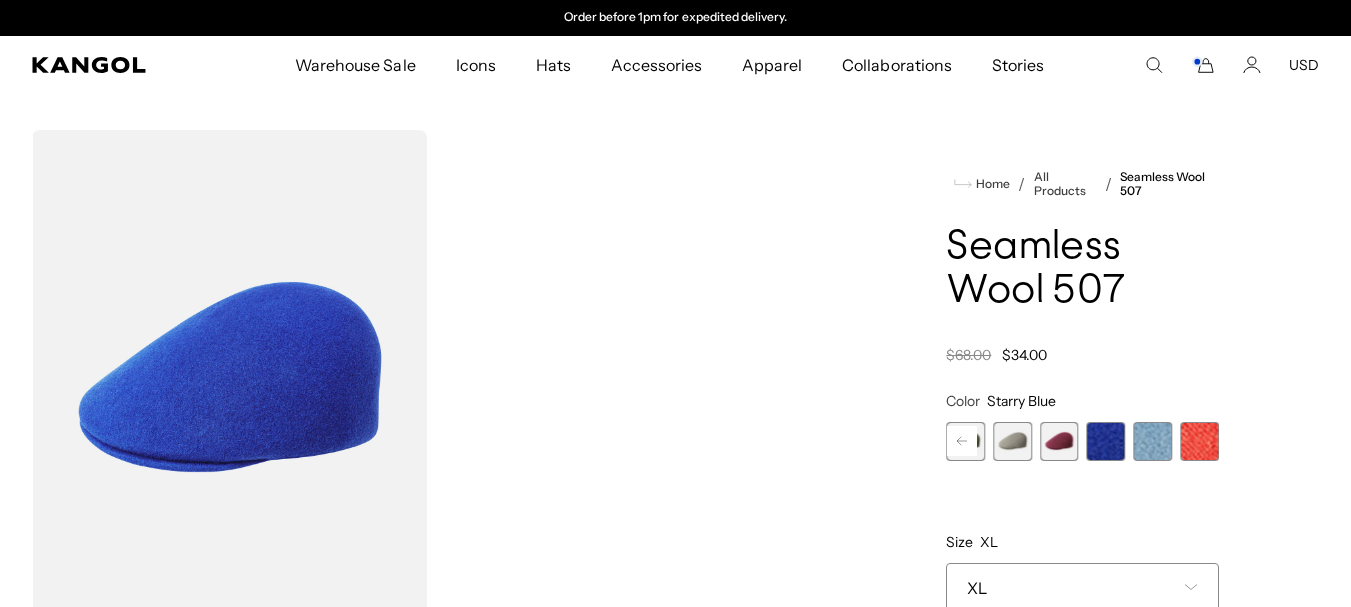 click 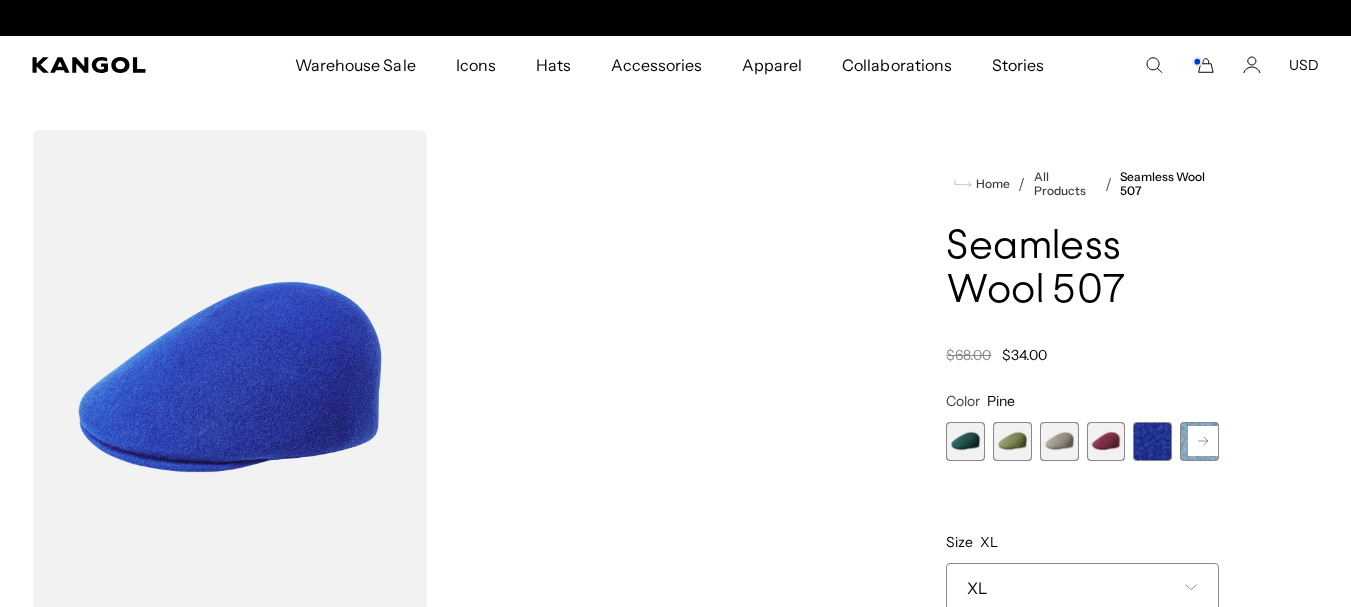 click at bounding box center [1012, 441] 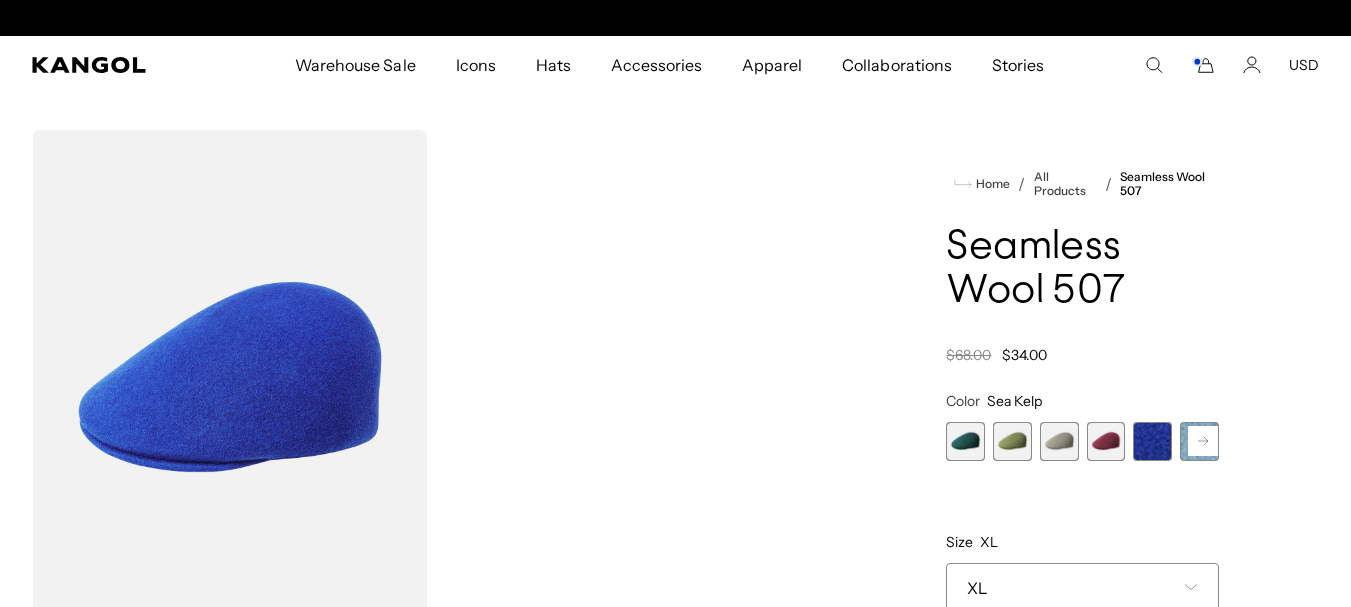 scroll, scrollTop: 0, scrollLeft: 0, axis: both 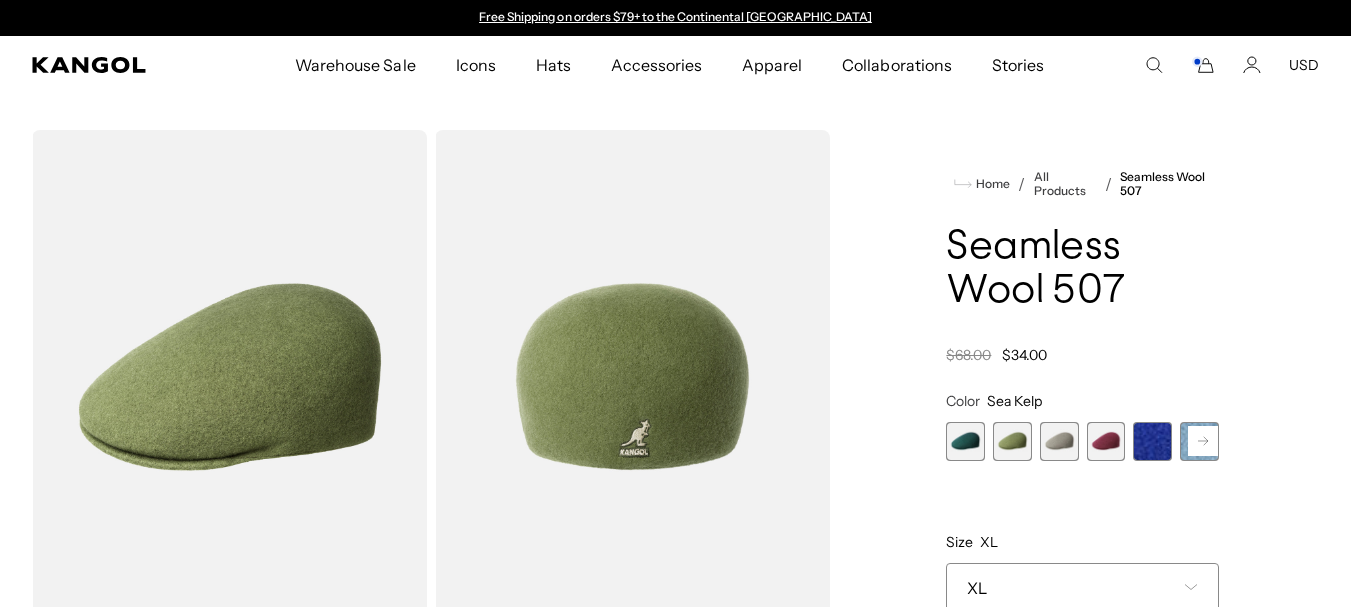 click at bounding box center (1059, 441) 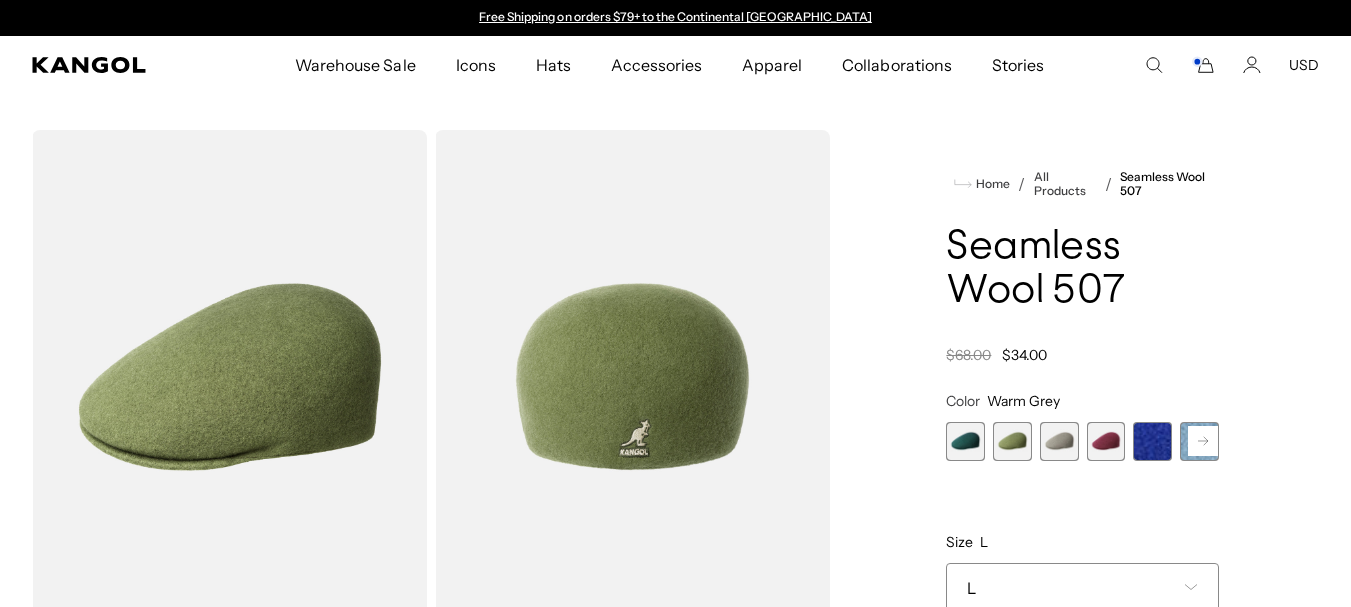 click at bounding box center (1106, 441) 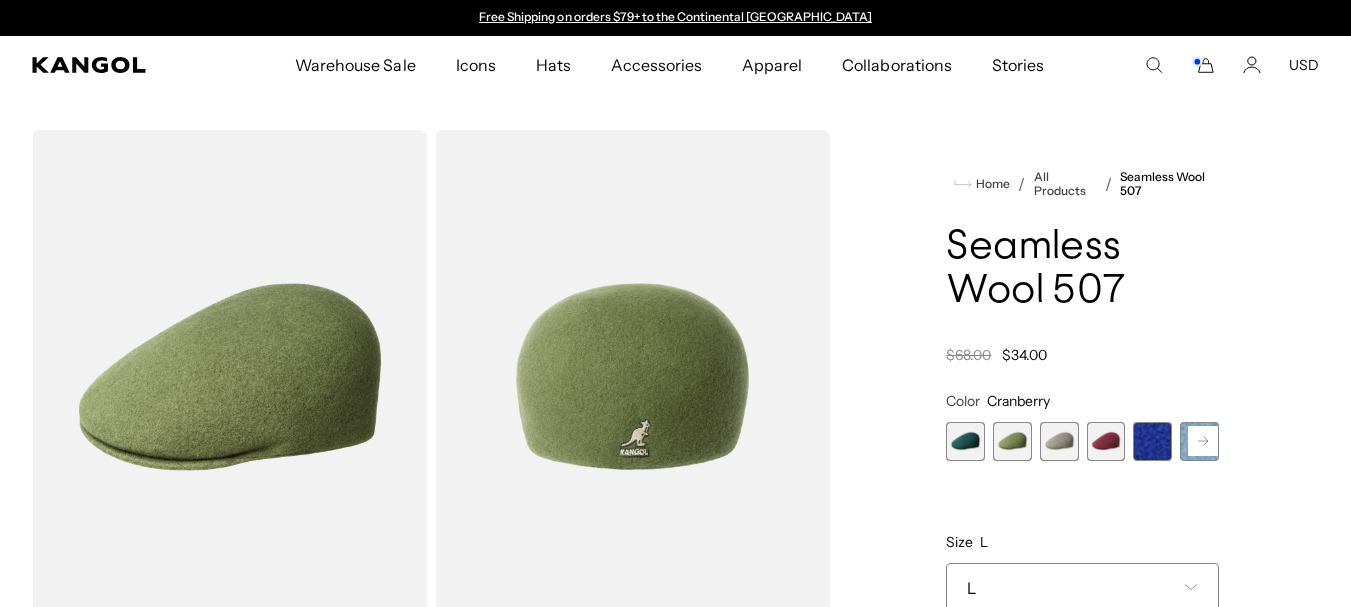 click at bounding box center (1106, 441) 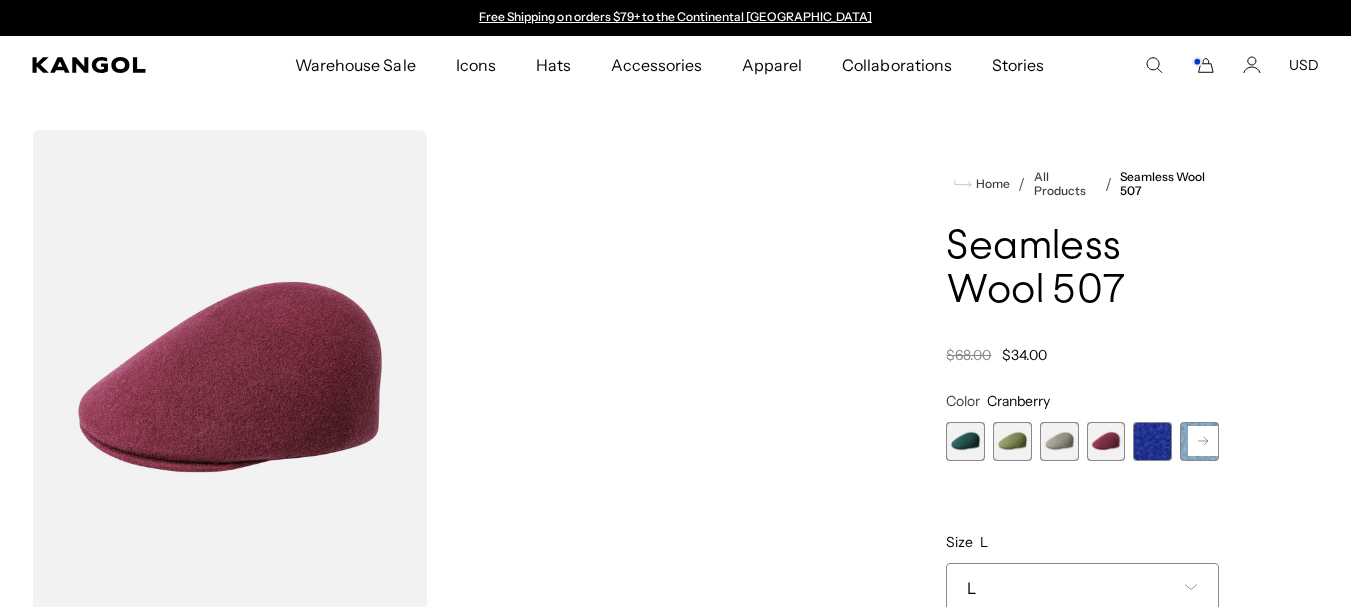 scroll, scrollTop: 0, scrollLeft: 0, axis: both 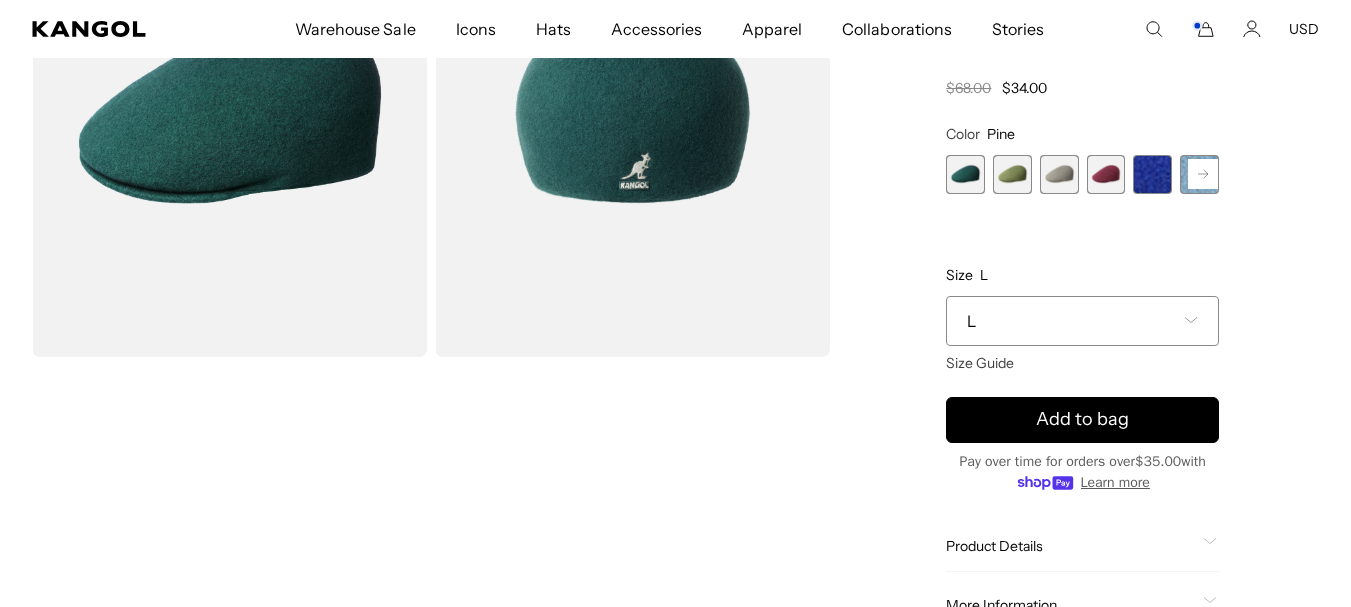 click on "L" at bounding box center [1082, 321] 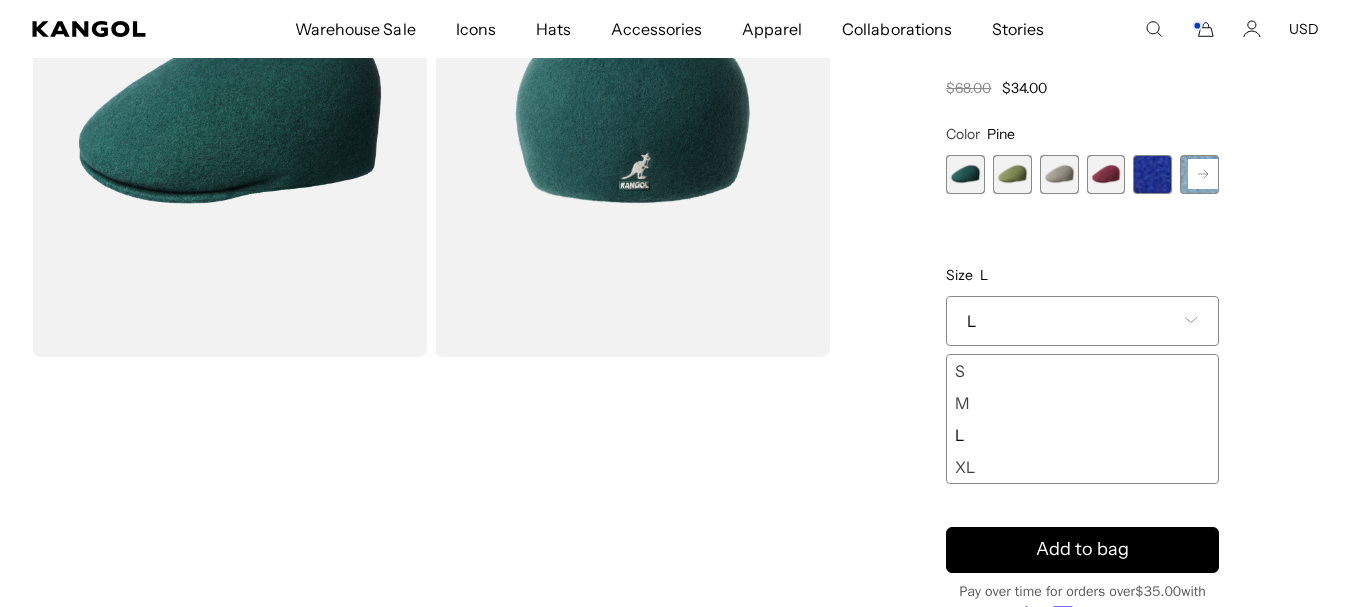 scroll, scrollTop: 0, scrollLeft: 0, axis: both 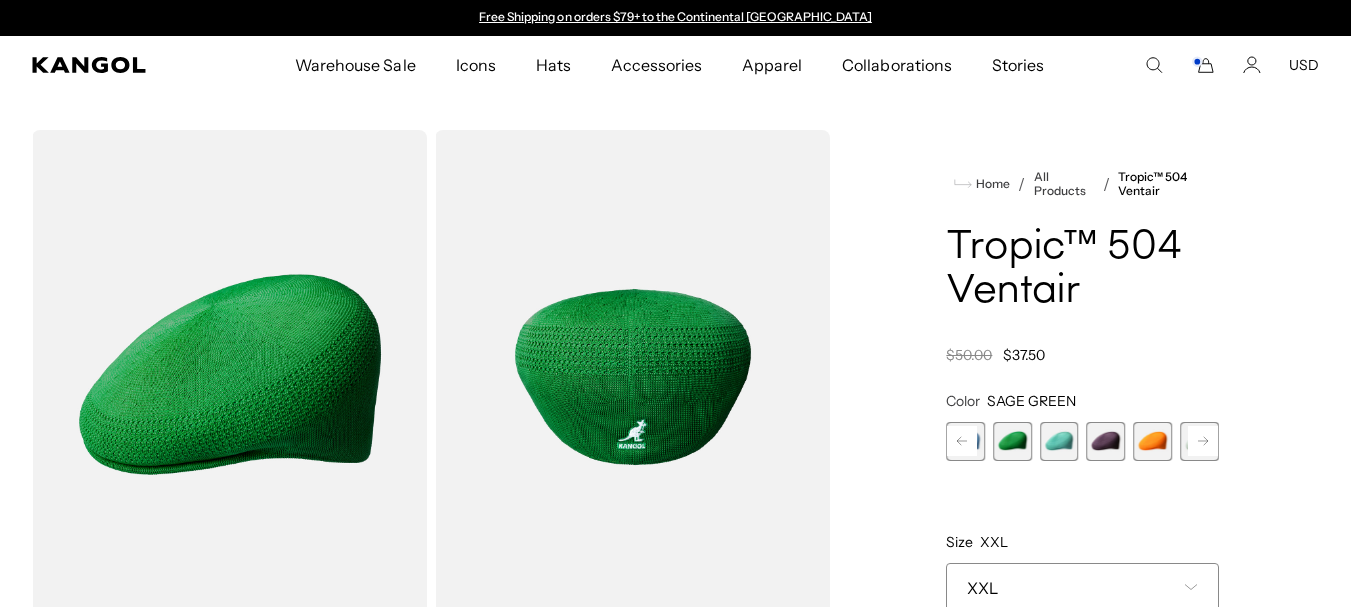 click at bounding box center (1199, 441) 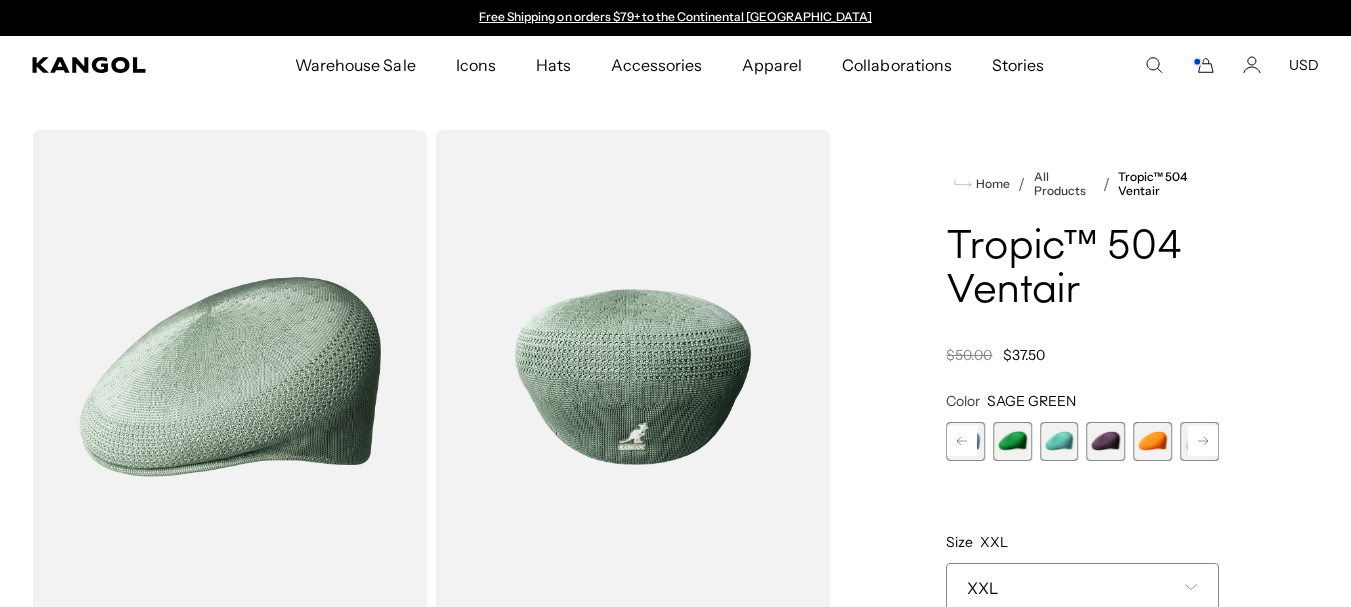 click at bounding box center (1012, 441) 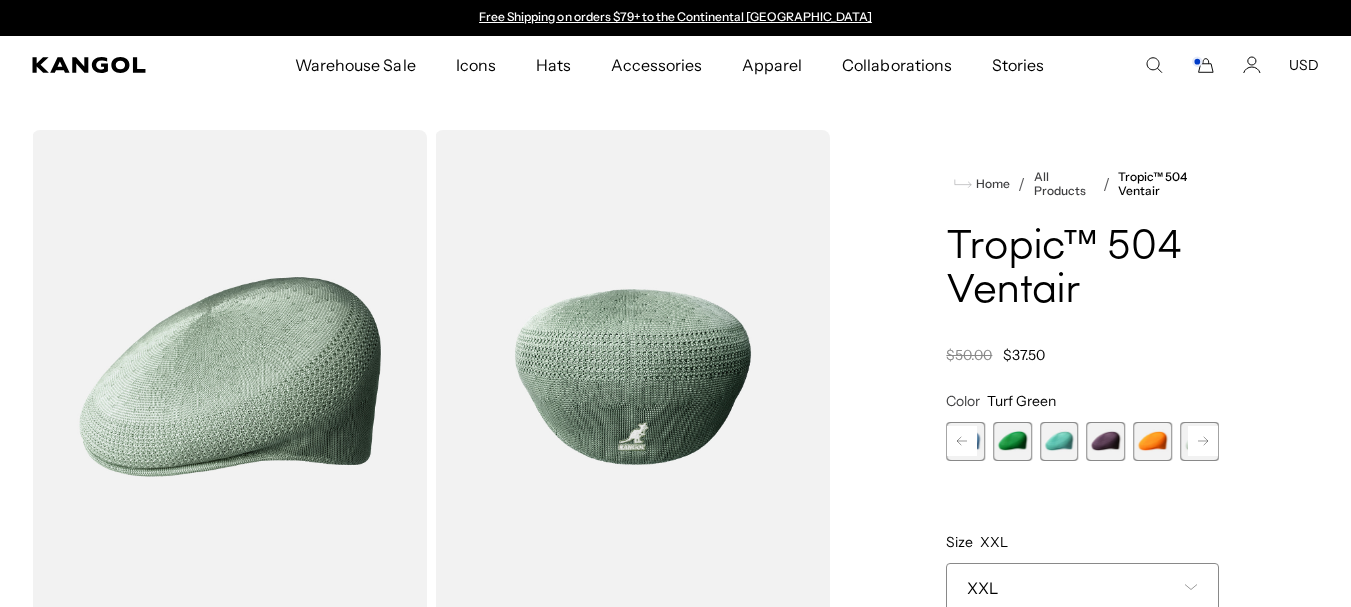click at bounding box center [1199, 441] 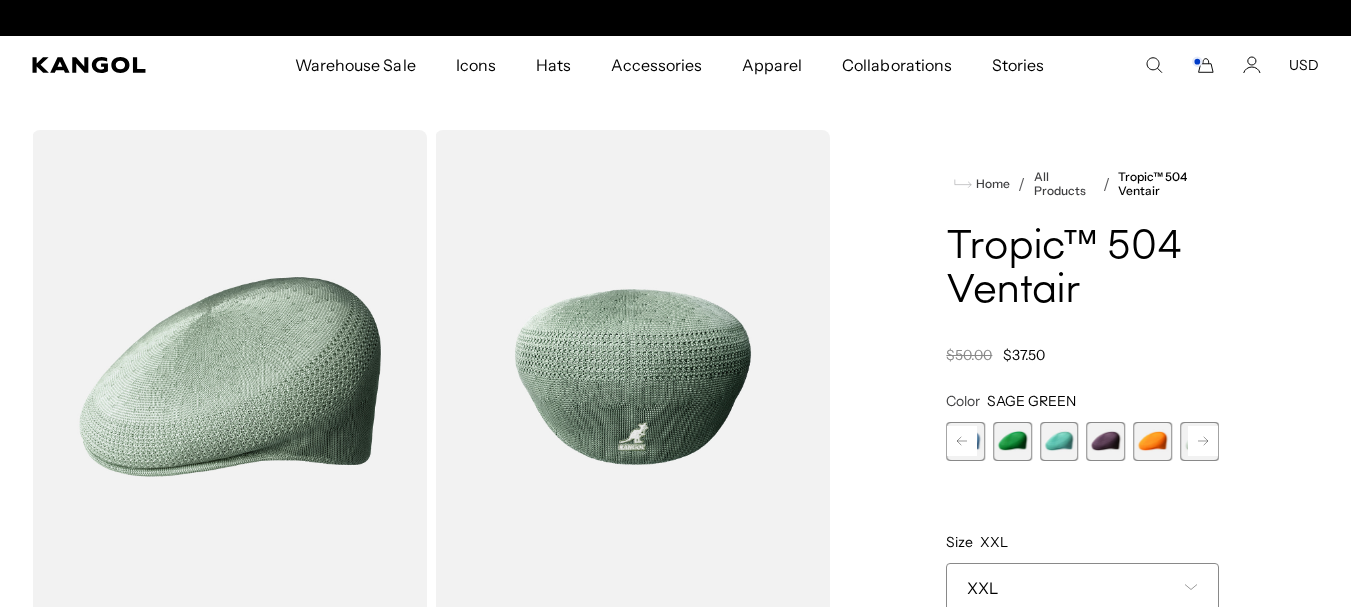 click at bounding box center (1199, 441) 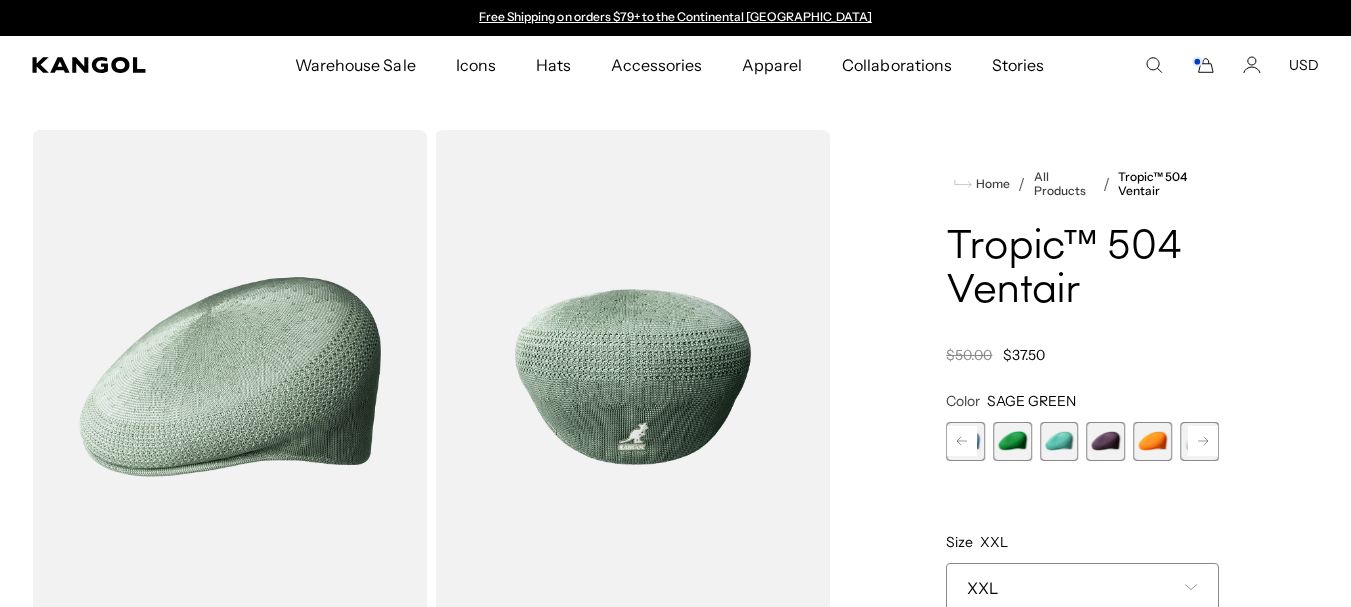 scroll, scrollTop: 0, scrollLeft: 0, axis: both 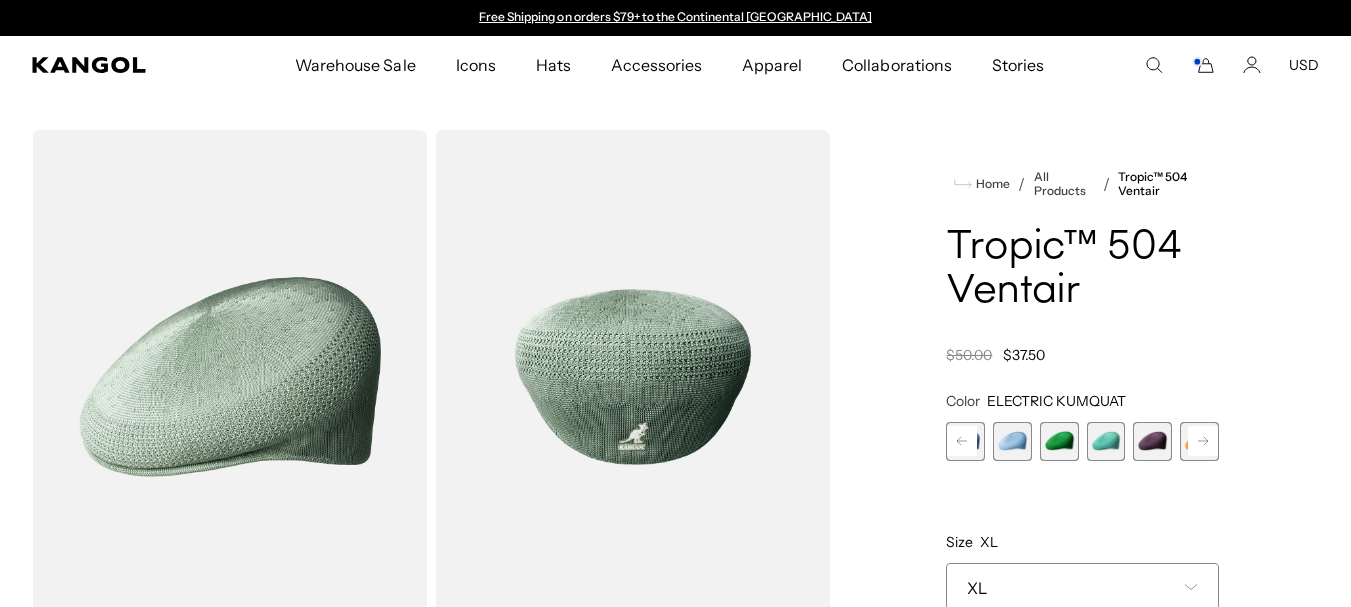 click on "Surf
Variant sold out or unavailable
Glacier
Variant sold out or unavailable
Turf Green
Variant sold out or unavailable
Aquatic
Variant sold out or unavailable
DEEP PLUM
Variant sold out or unavailable
ELECTRIC KUMQUAT
Variant sold out or unavailable
SAGE GREEN
Variant sold out or unavailable" at bounding box center [1082, 441] 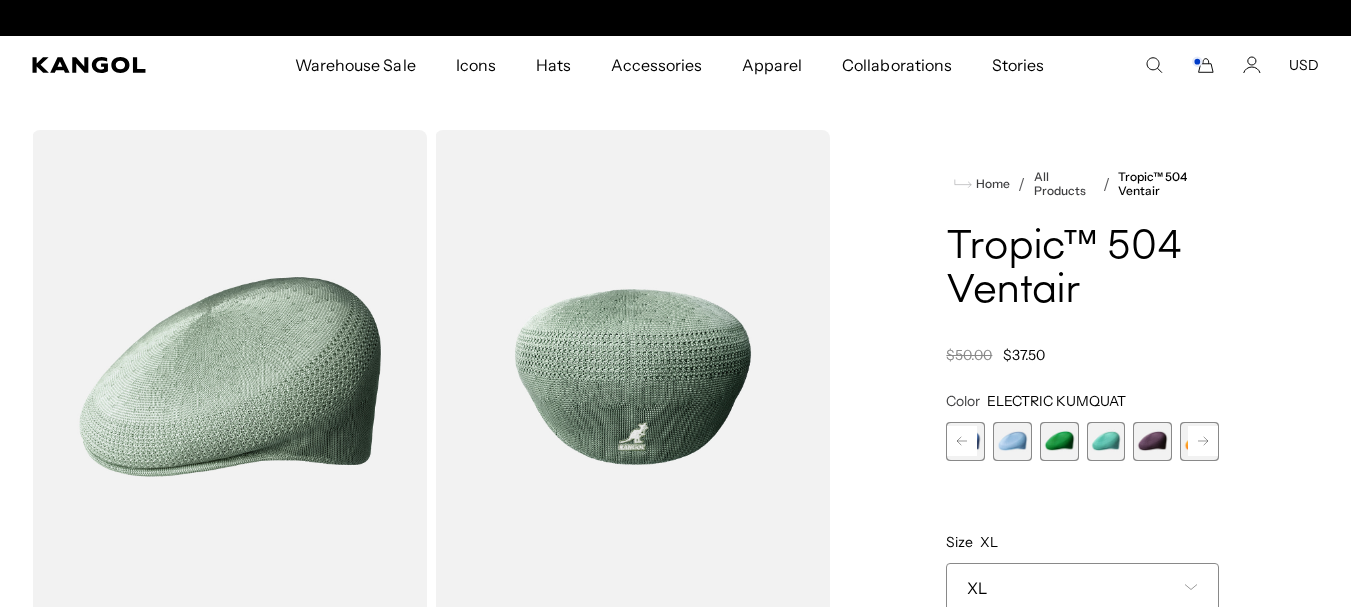 scroll, scrollTop: 0, scrollLeft: 0, axis: both 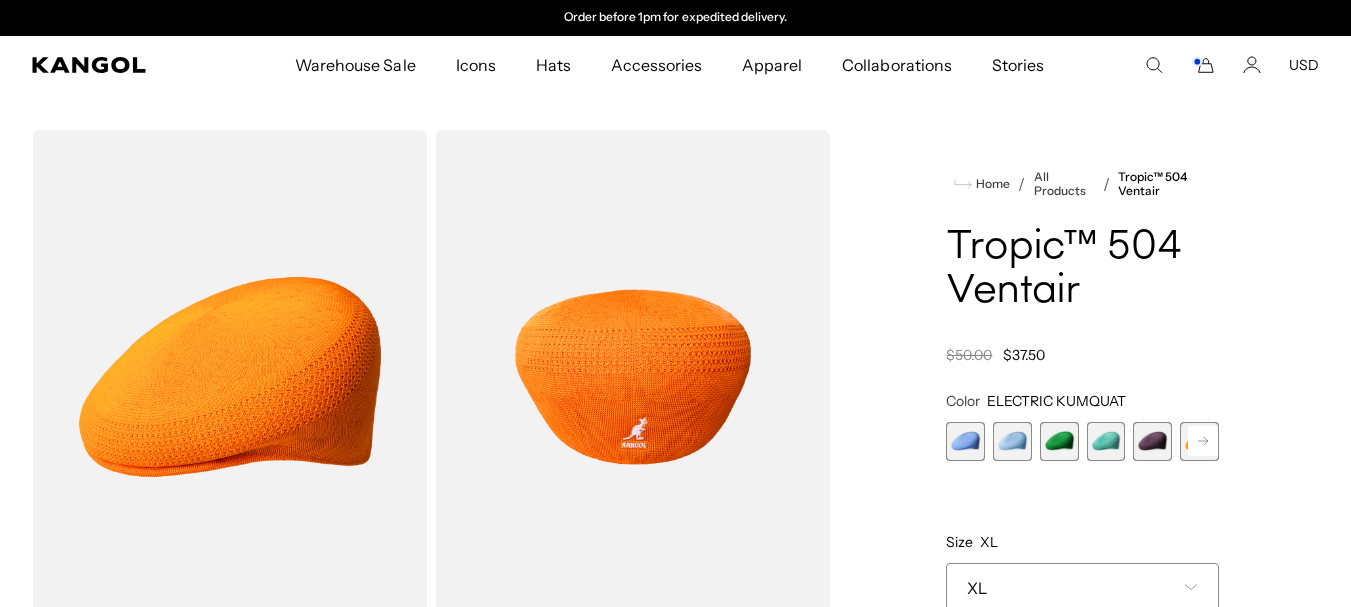 click at bounding box center [965, 441] 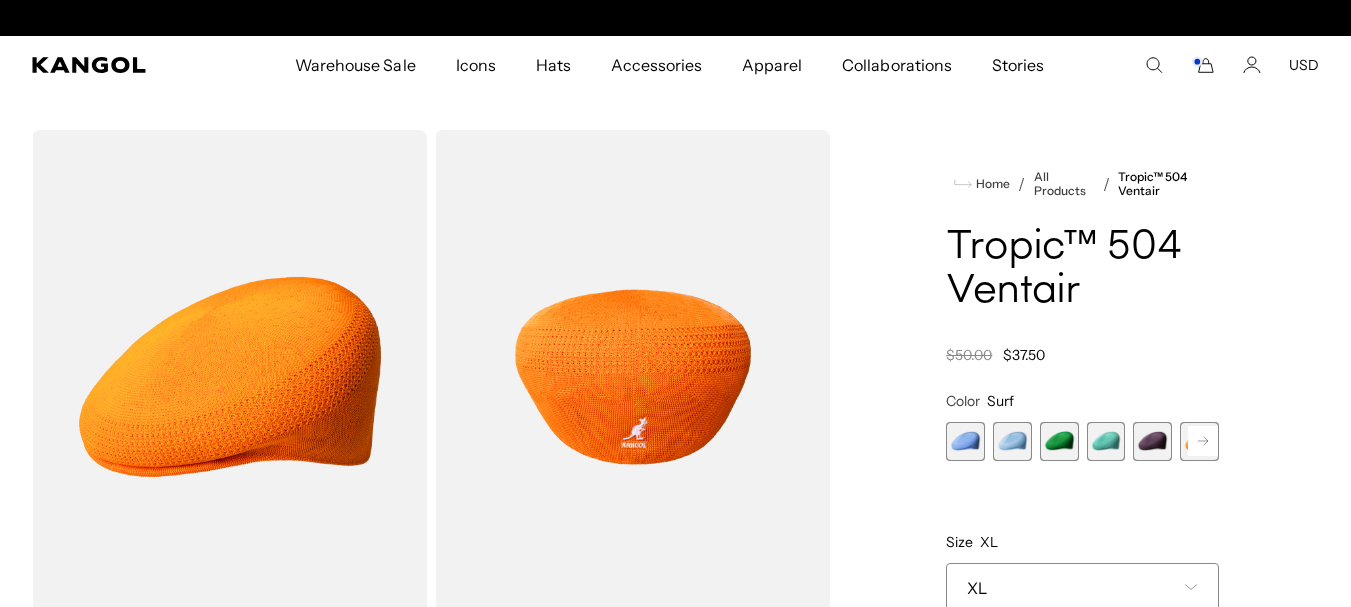 scroll, scrollTop: 0, scrollLeft: 0, axis: both 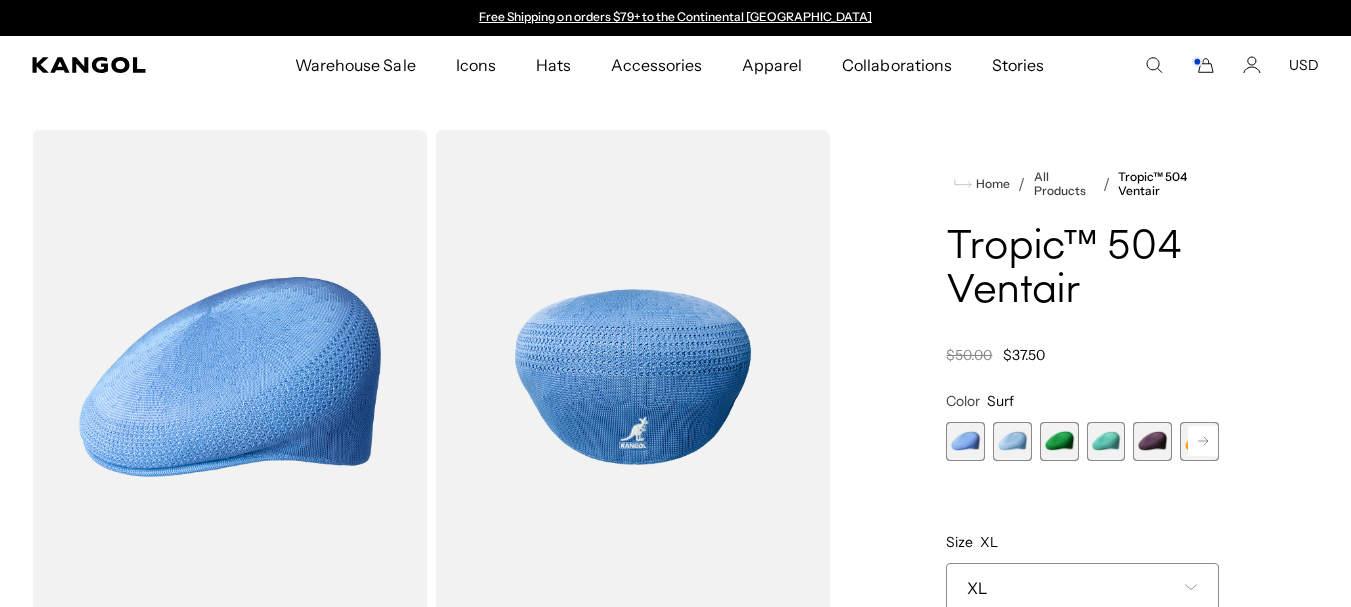 click at bounding box center (1012, 441) 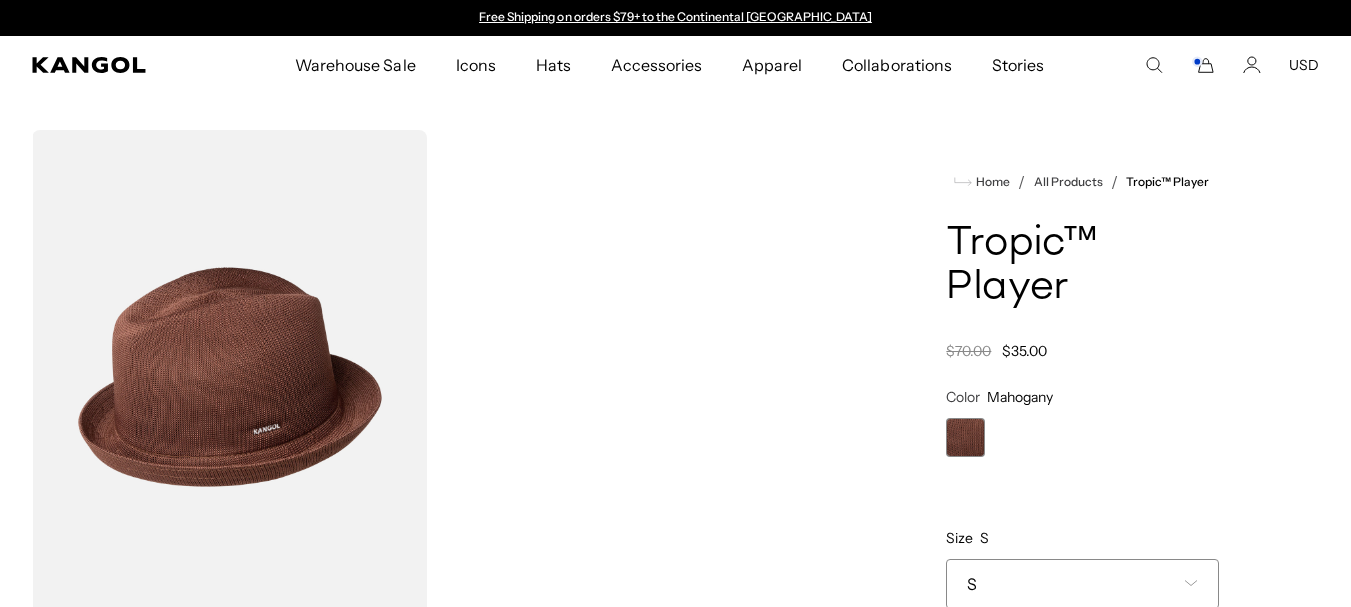 scroll, scrollTop: 133, scrollLeft: 0, axis: vertical 